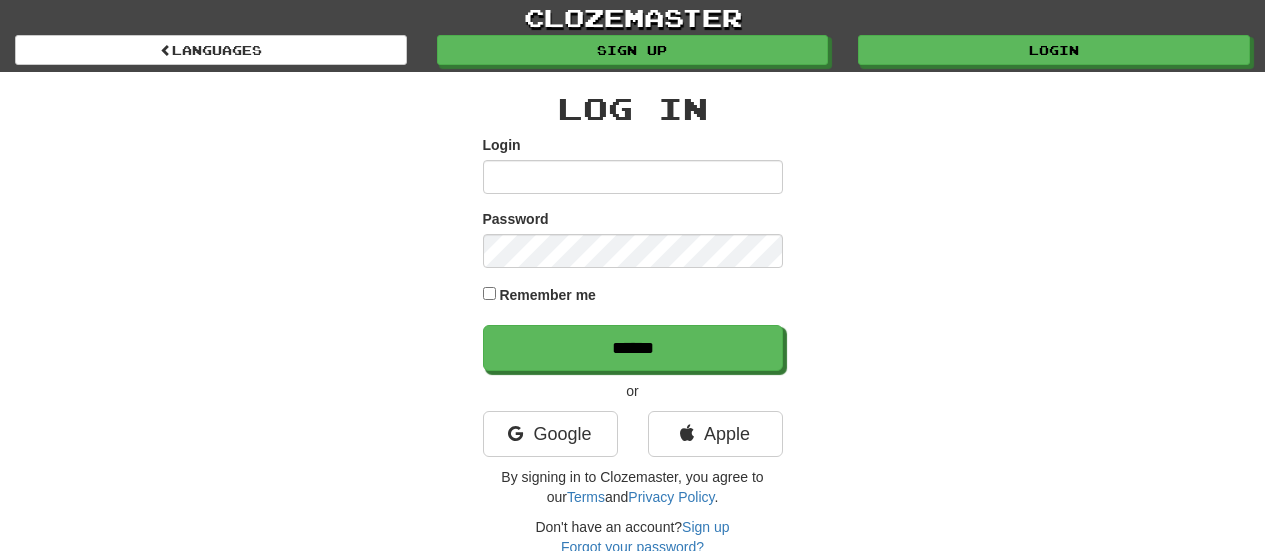 scroll, scrollTop: 0, scrollLeft: 0, axis: both 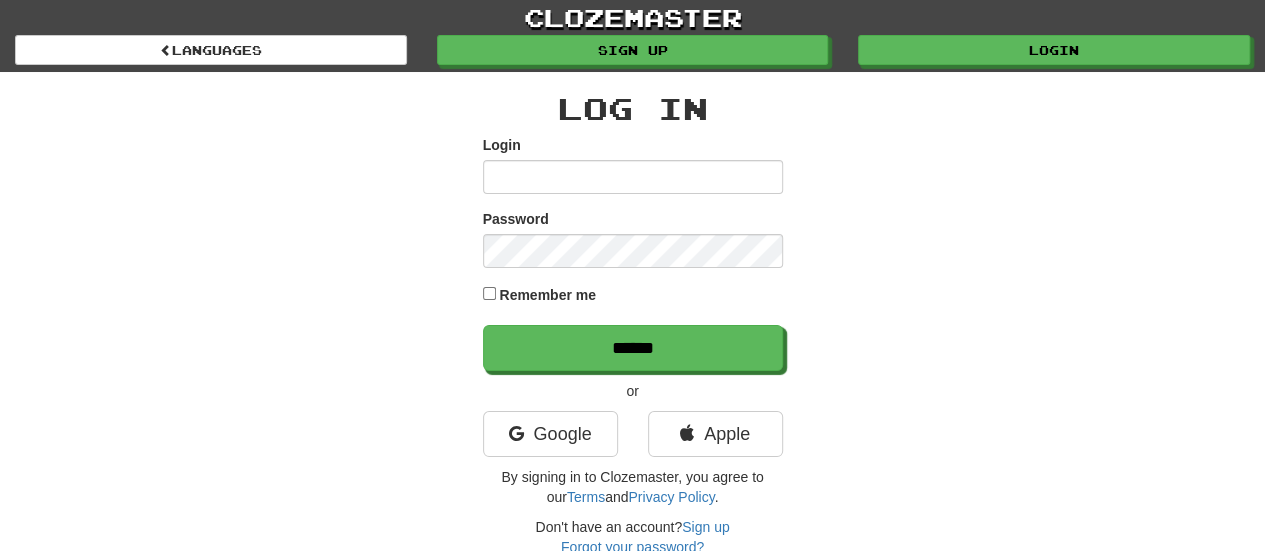 click on "Login" at bounding box center (633, 177) 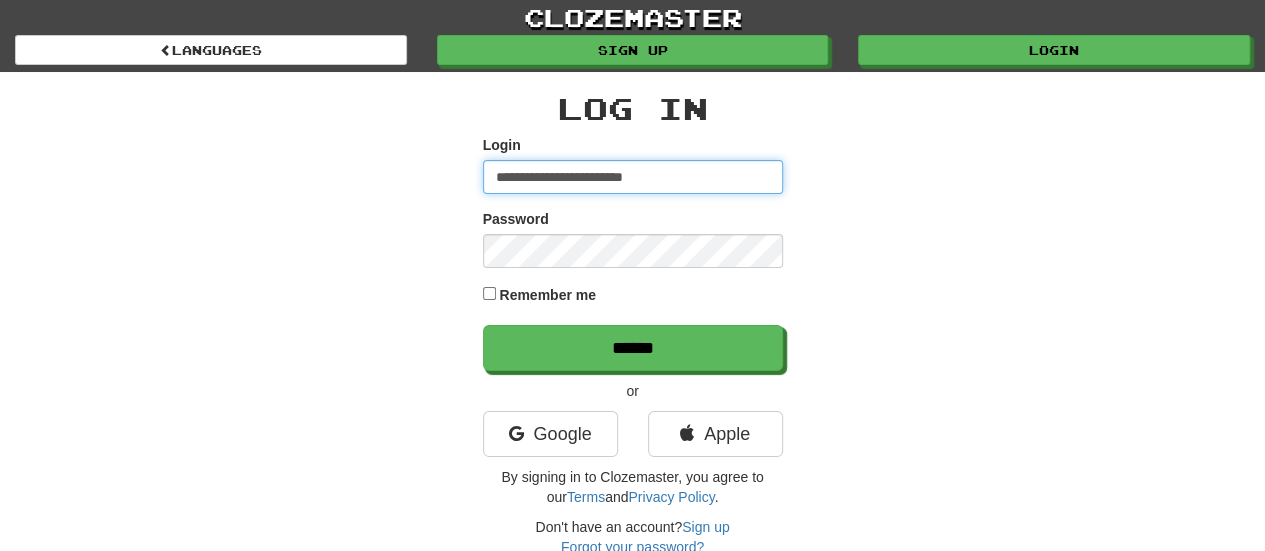 type on "**********" 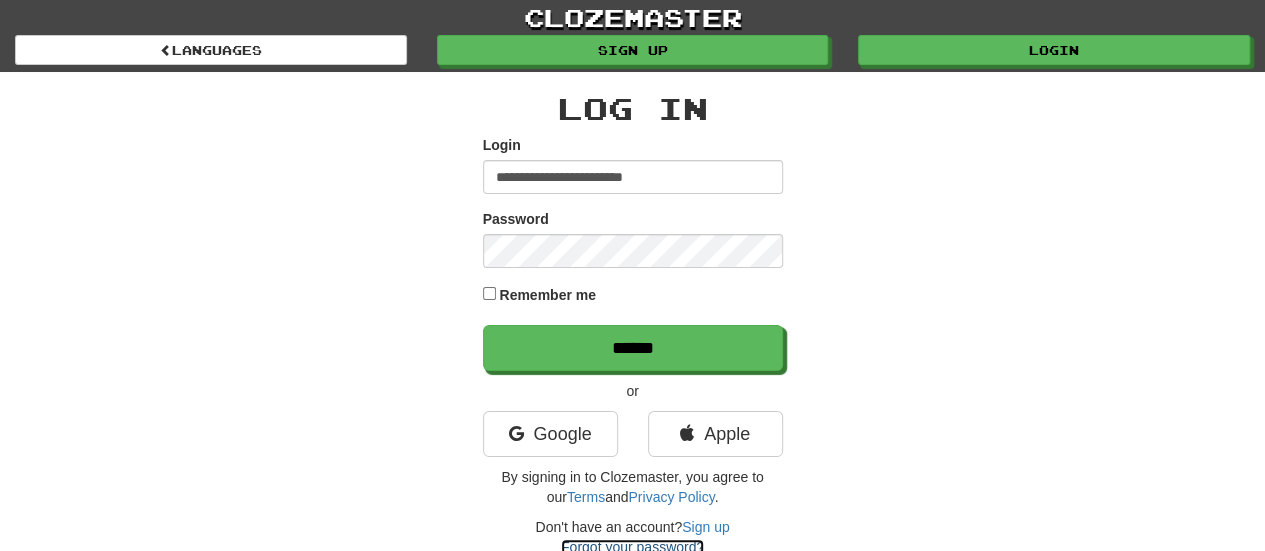 click on "Forgot your password?" at bounding box center (632, 547) 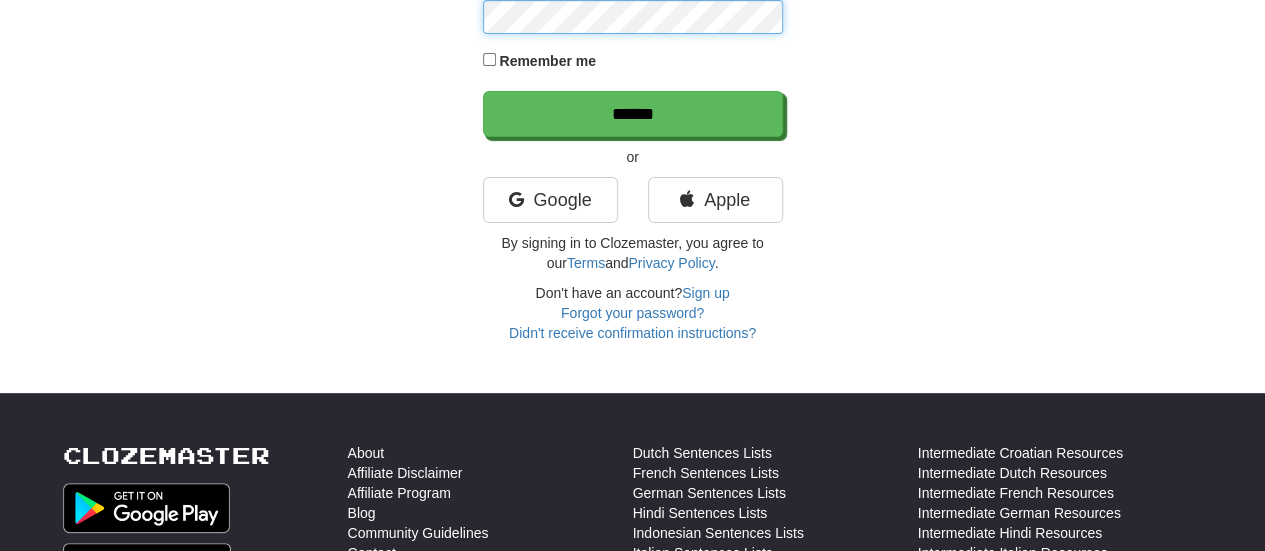 scroll, scrollTop: 233, scrollLeft: 0, axis: vertical 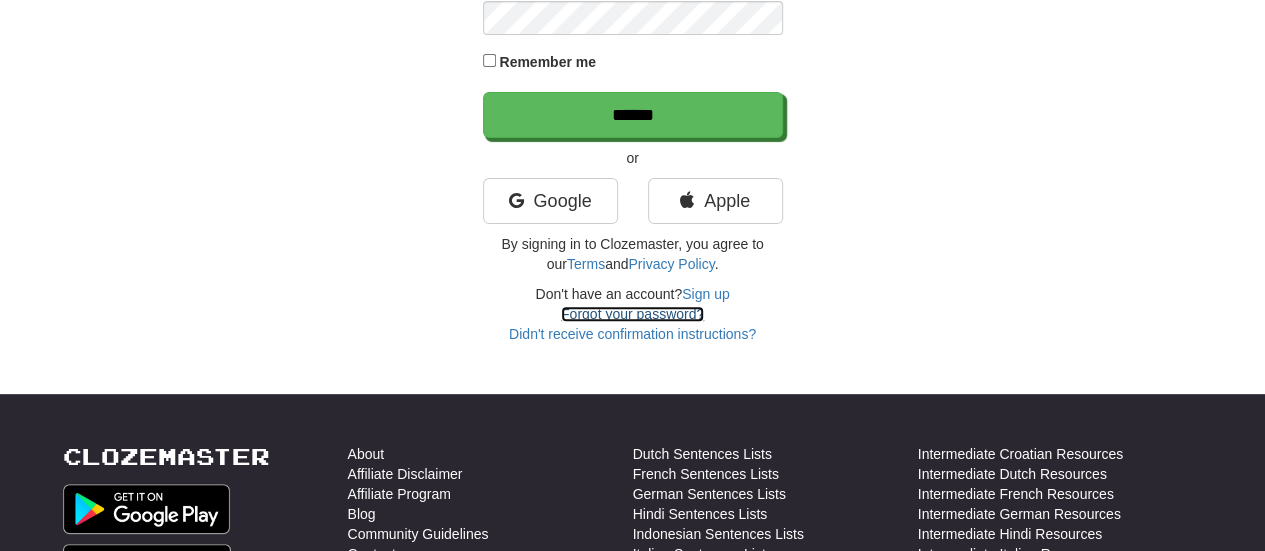 click on "Forgot your password?" at bounding box center [632, 314] 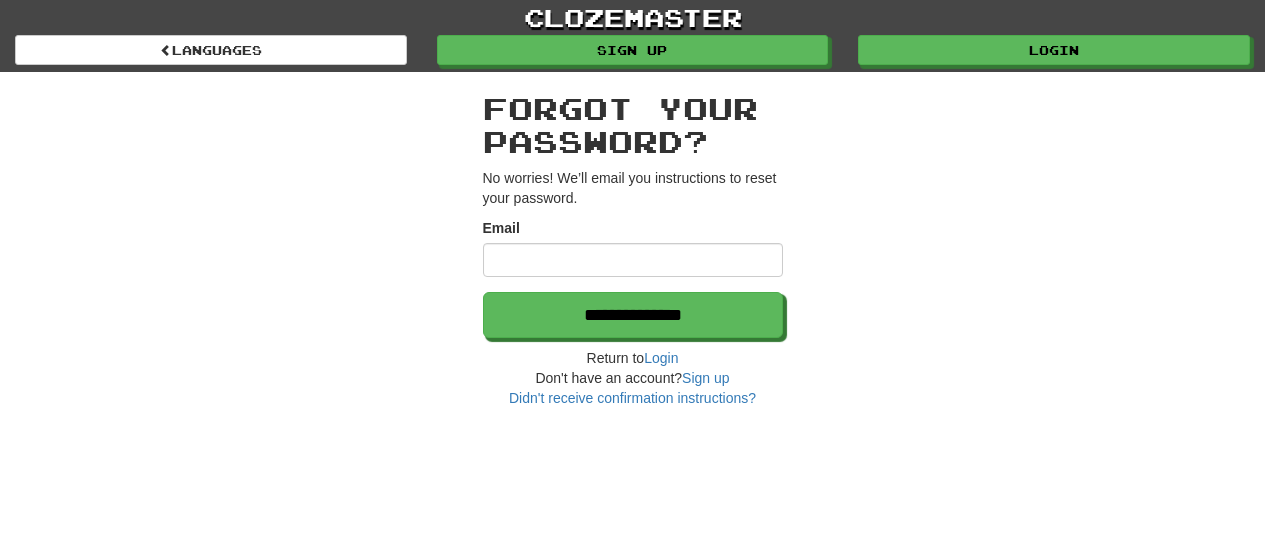 scroll, scrollTop: 0, scrollLeft: 0, axis: both 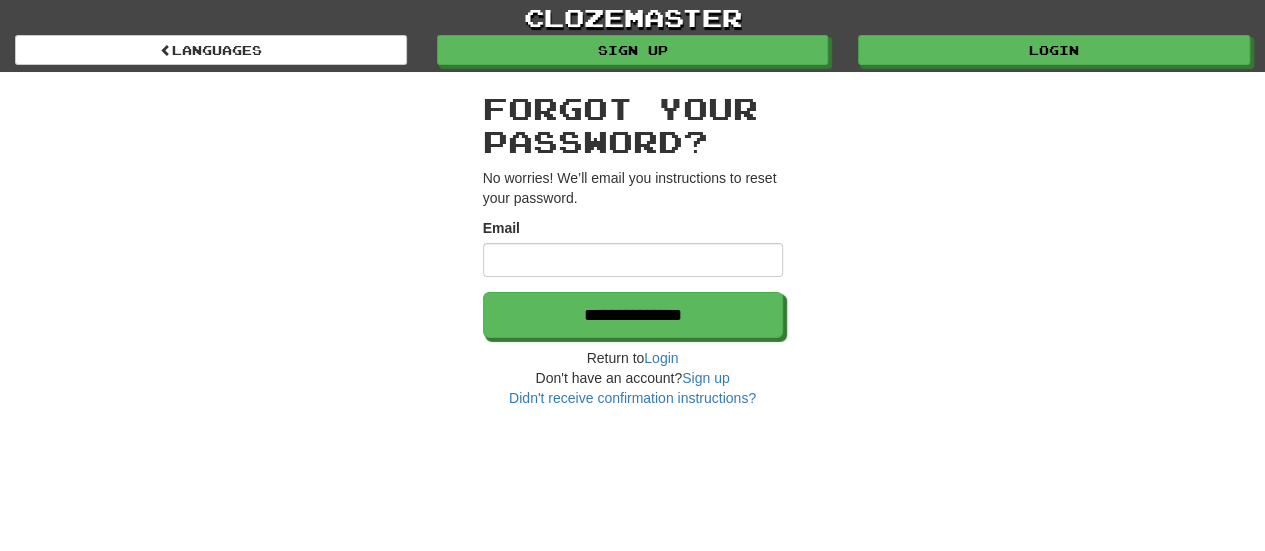 click on "Email" at bounding box center (633, 260) 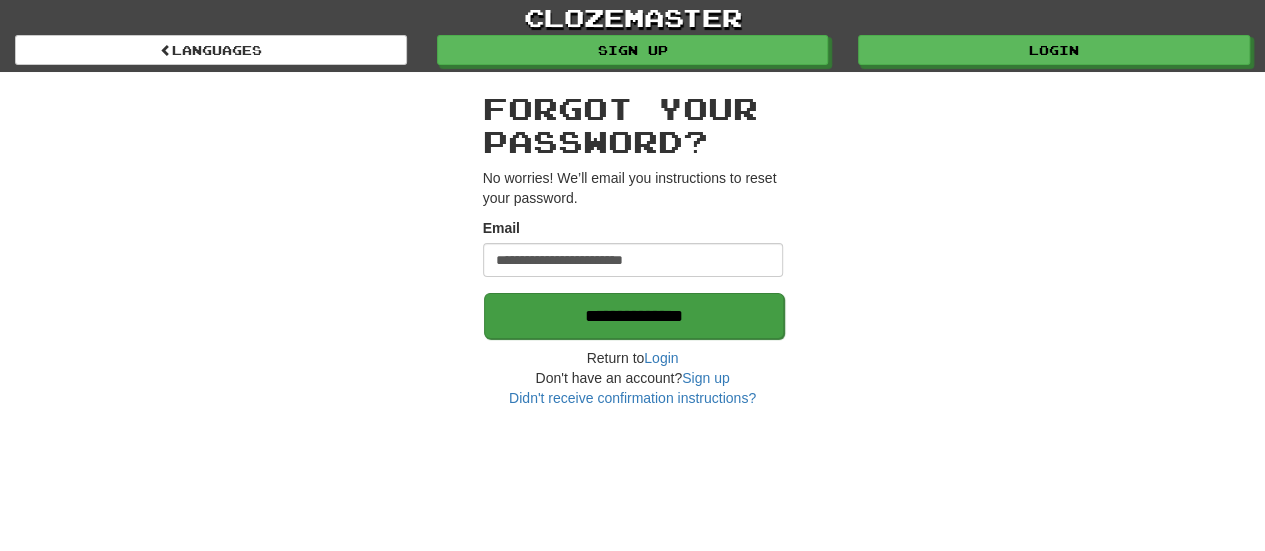 type on "**********" 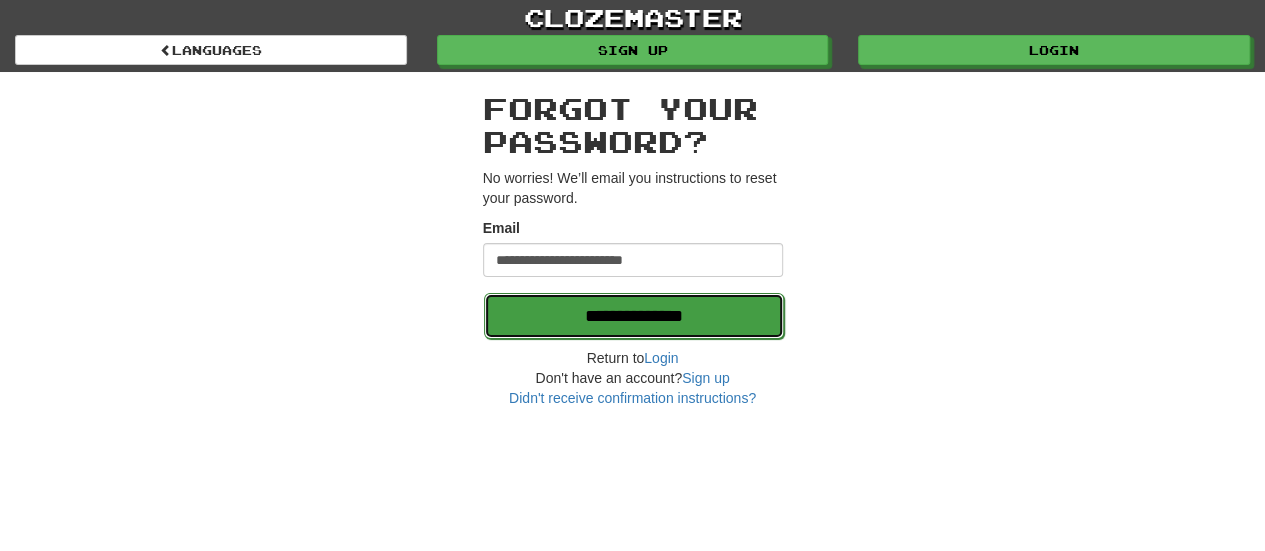 click on "**********" at bounding box center (634, 316) 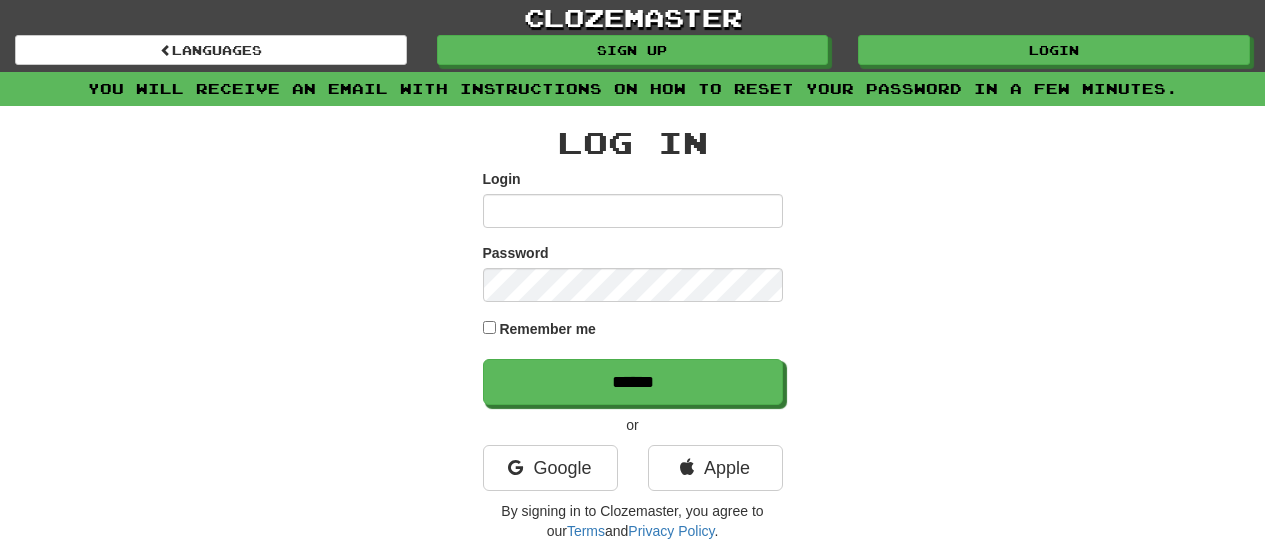 scroll, scrollTop: 0, scrollLeft: 0, axis: both 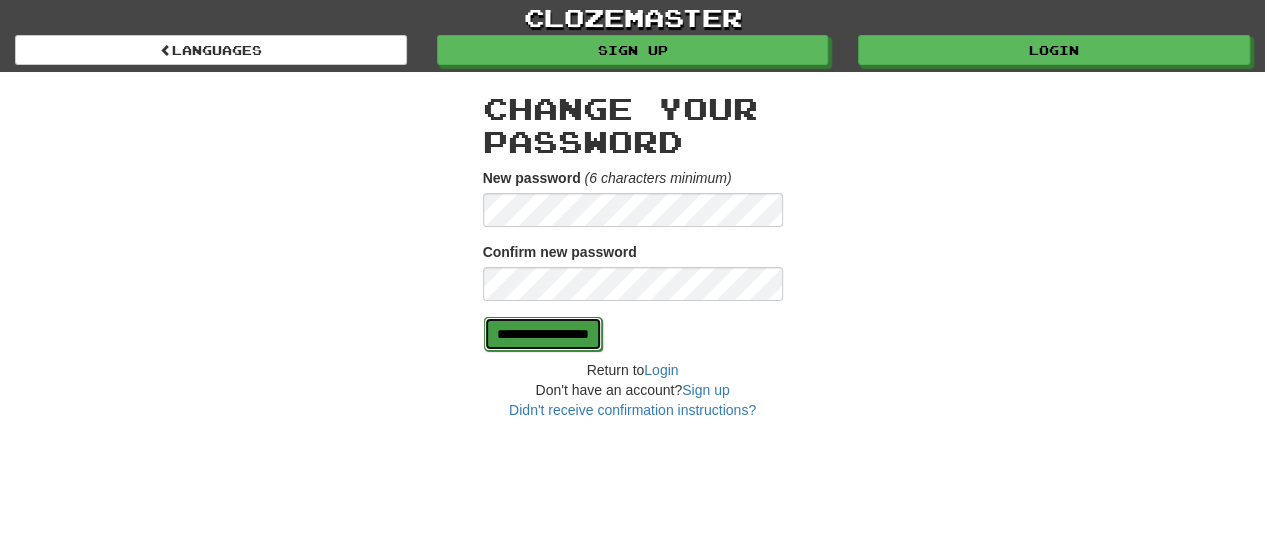 click on "**********" at bounding box center (543, 334) 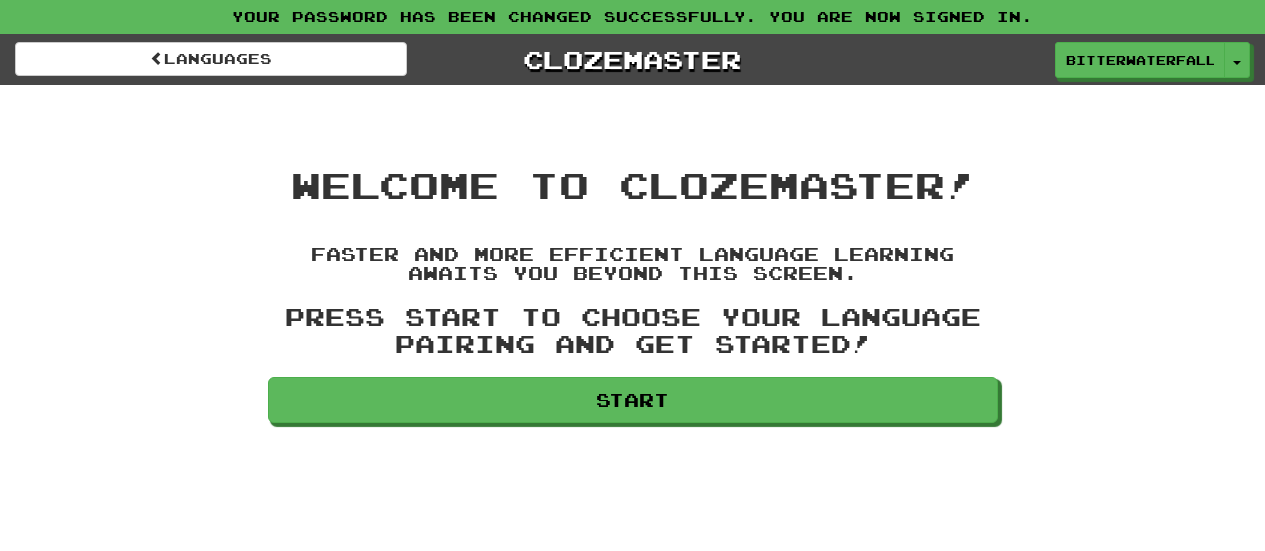 scroll, scrollTop: 0, scrollLeft: 0, axis: both 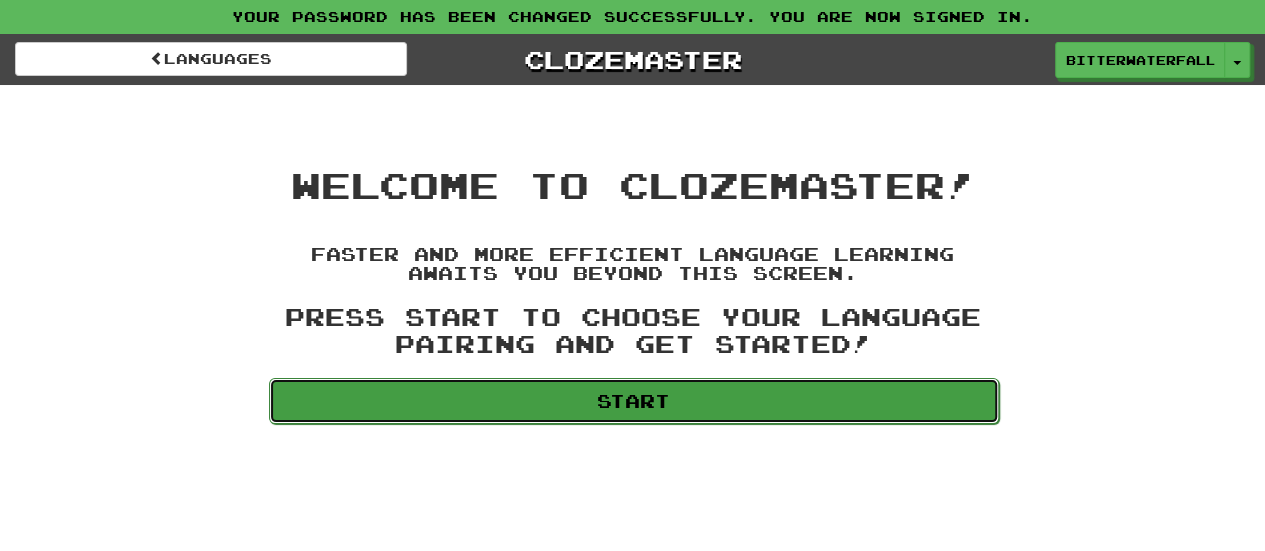 click on "Start" at bounding box center (634, 401) 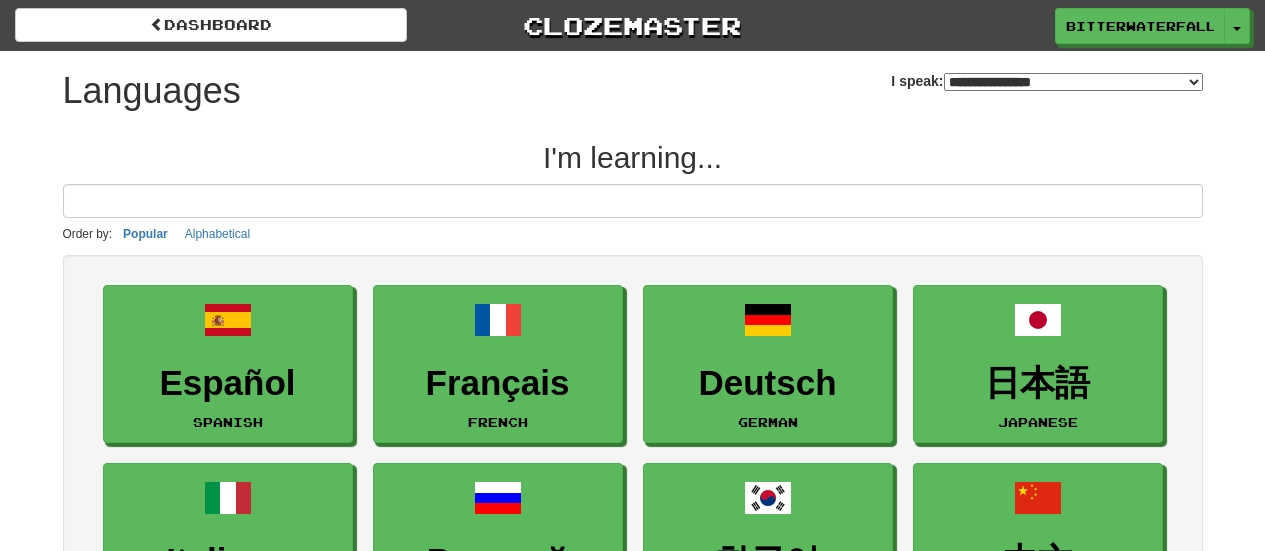 select on "*******" 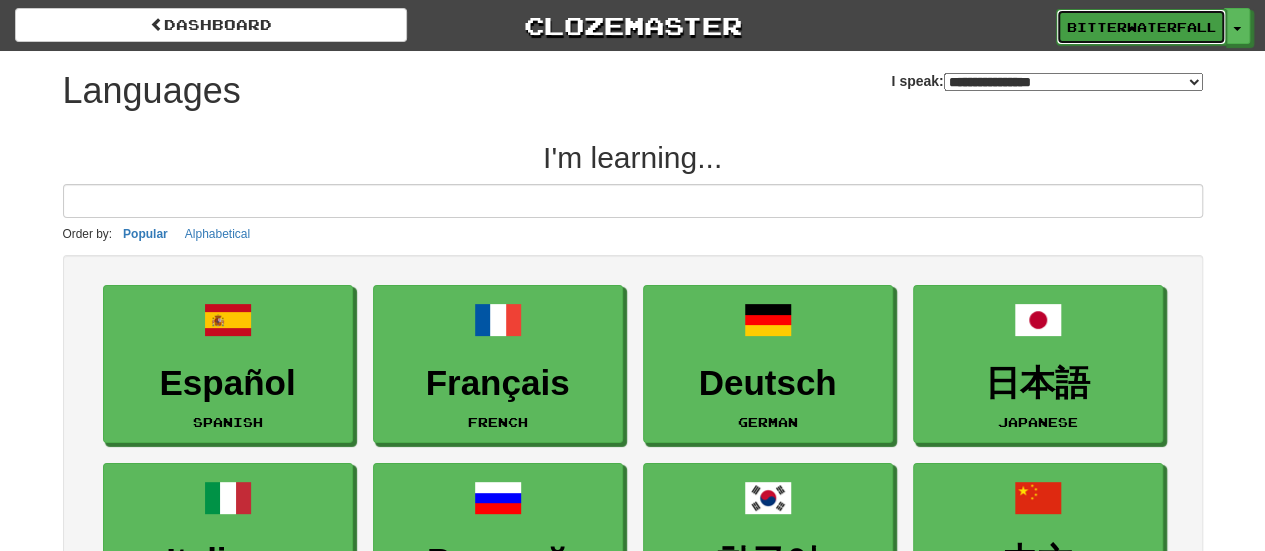 click on "BitterWaterfall7203" at bounding box center (1141, 27) 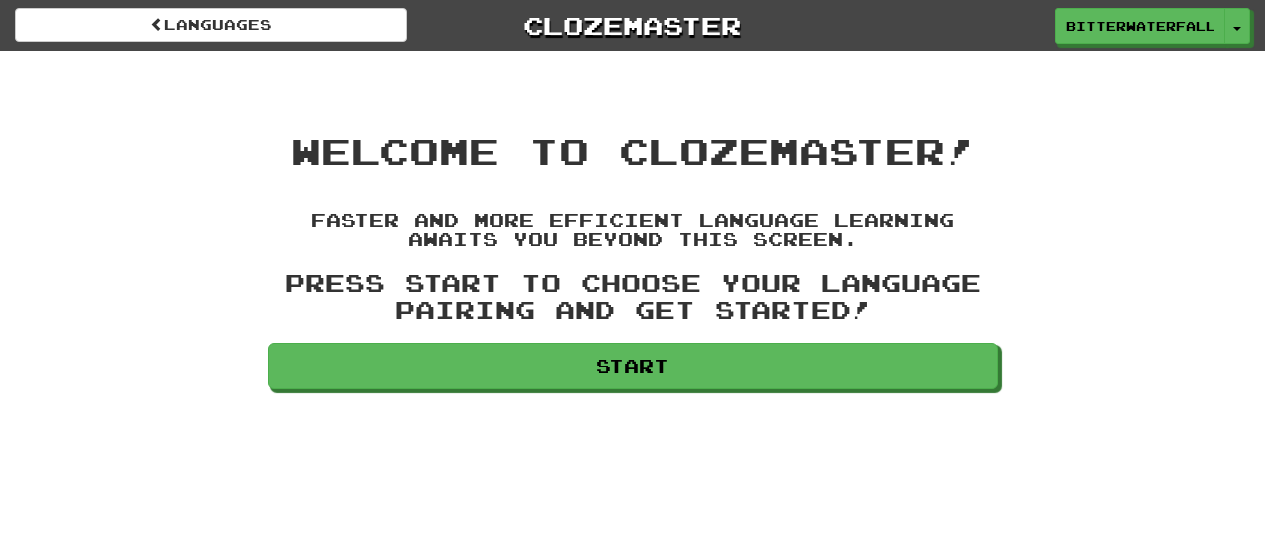 scroll, scrollTop: 0, scrollLeft: 0, axis: both 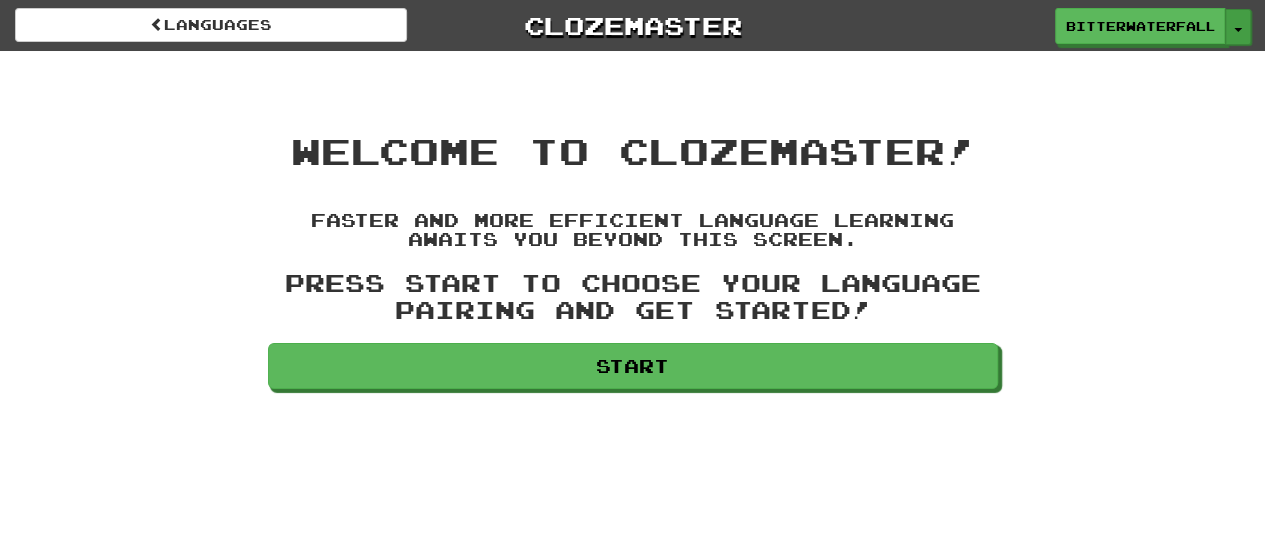 click on "Toggle Dropdown" at bounding box center (1238, 27) 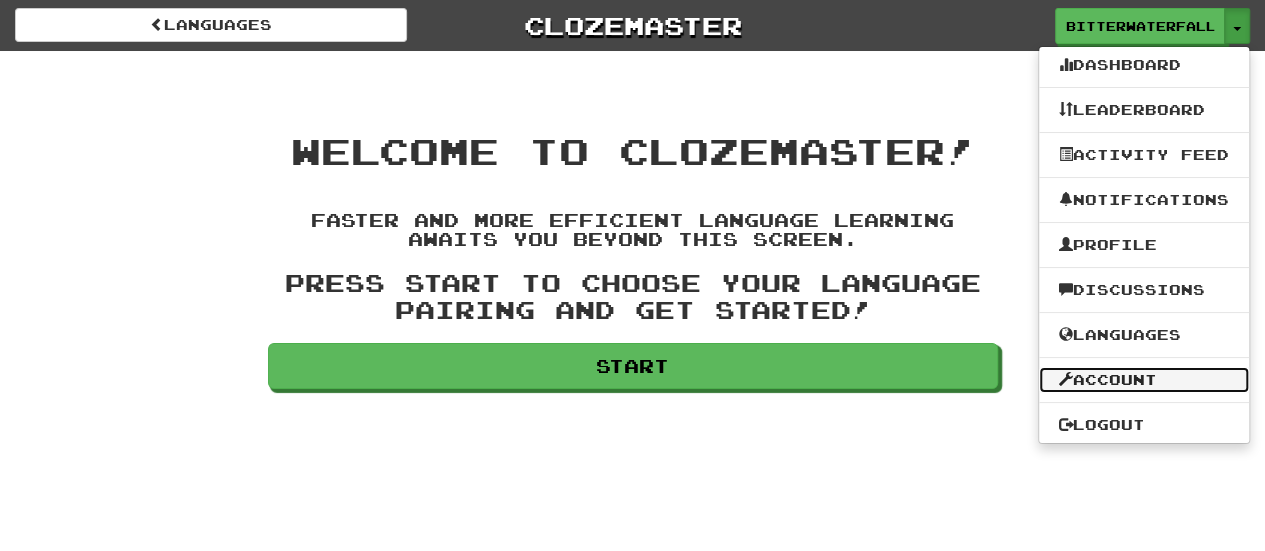 click on "Account" at bounding box center (1144, 380) 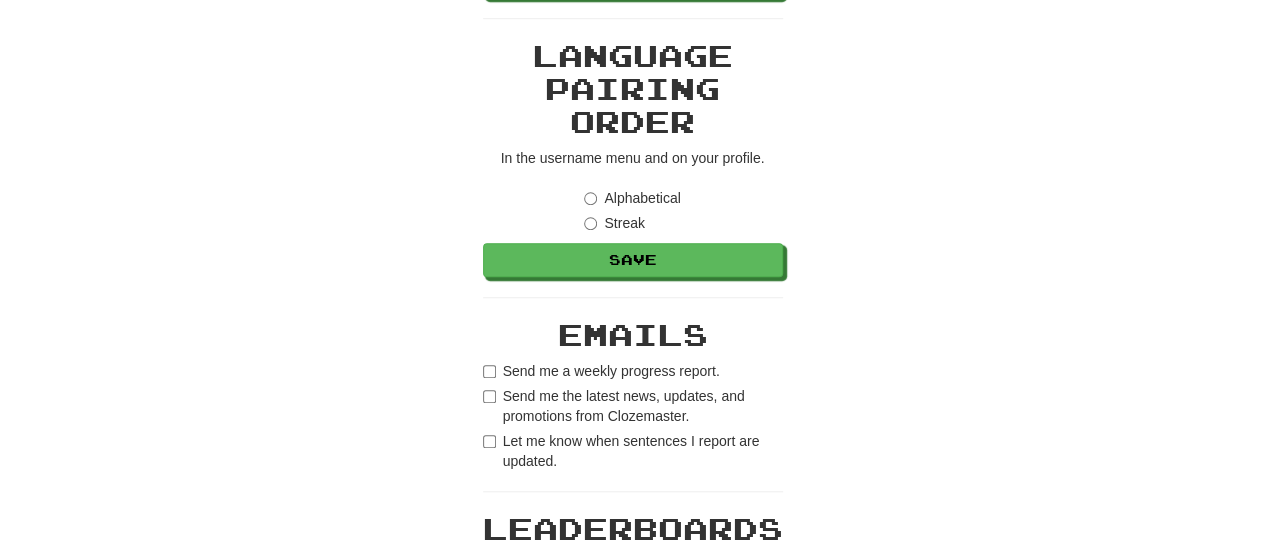 scroll, scrollTop: 0, scrollLeft: 0, axis: both 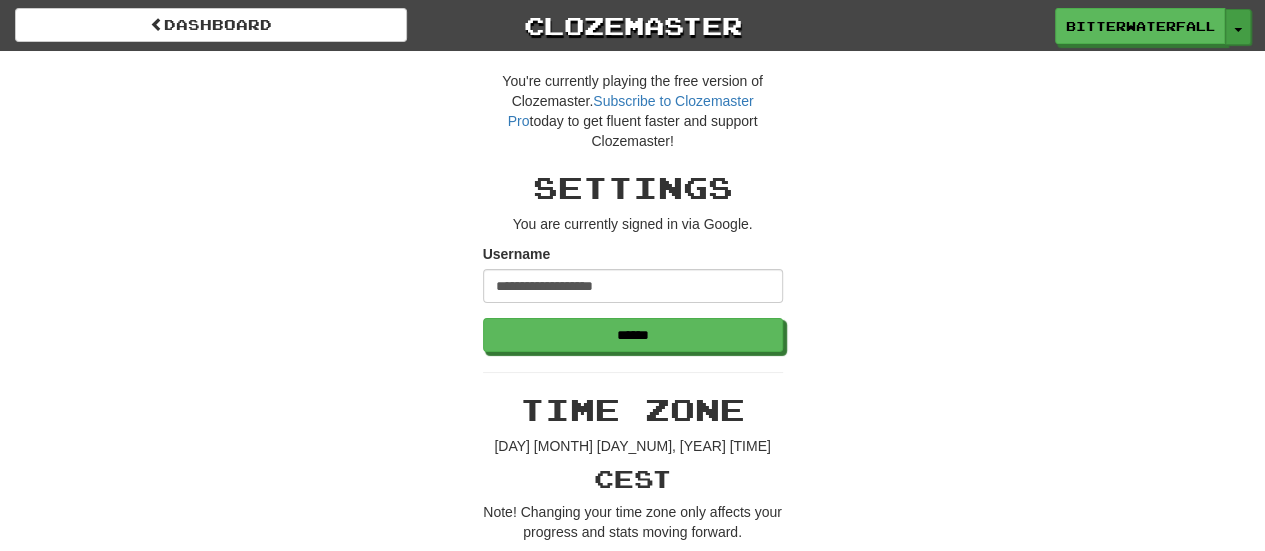 click at bounding box center [1238, 30] 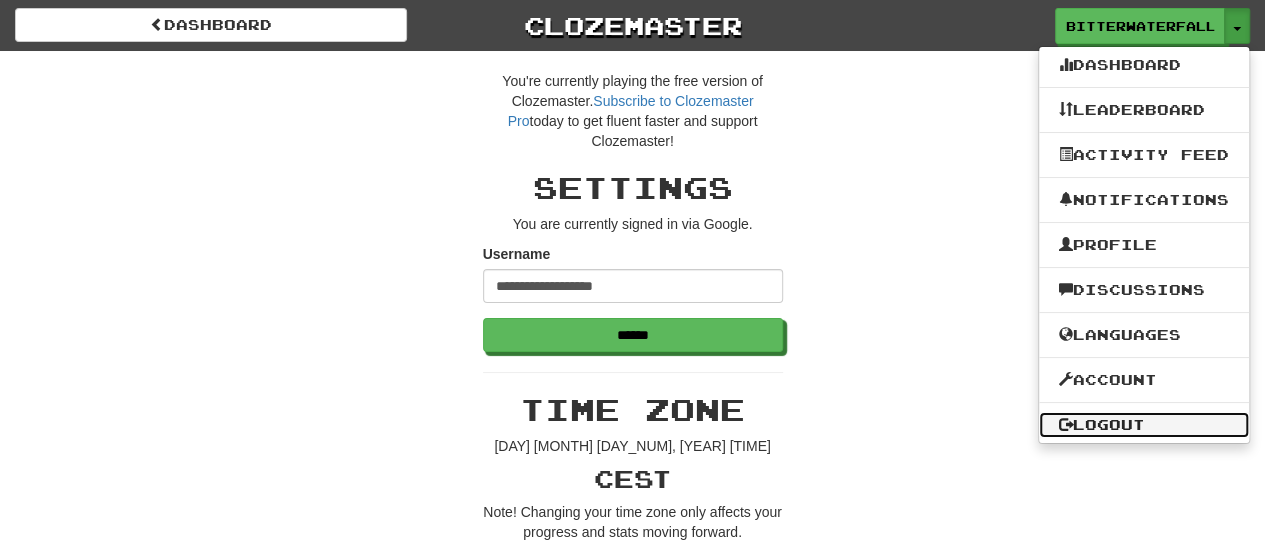 click on "Logout" at bounding box center [1144, 425] 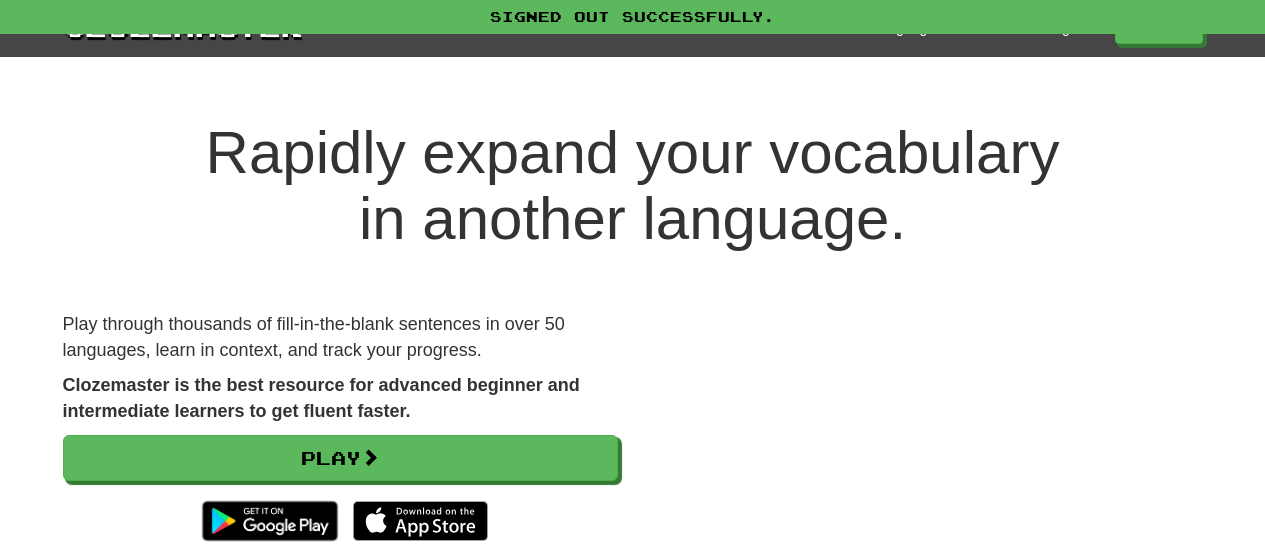 scroll, scrollTop: 0, scrollLeft: 0, axis: both 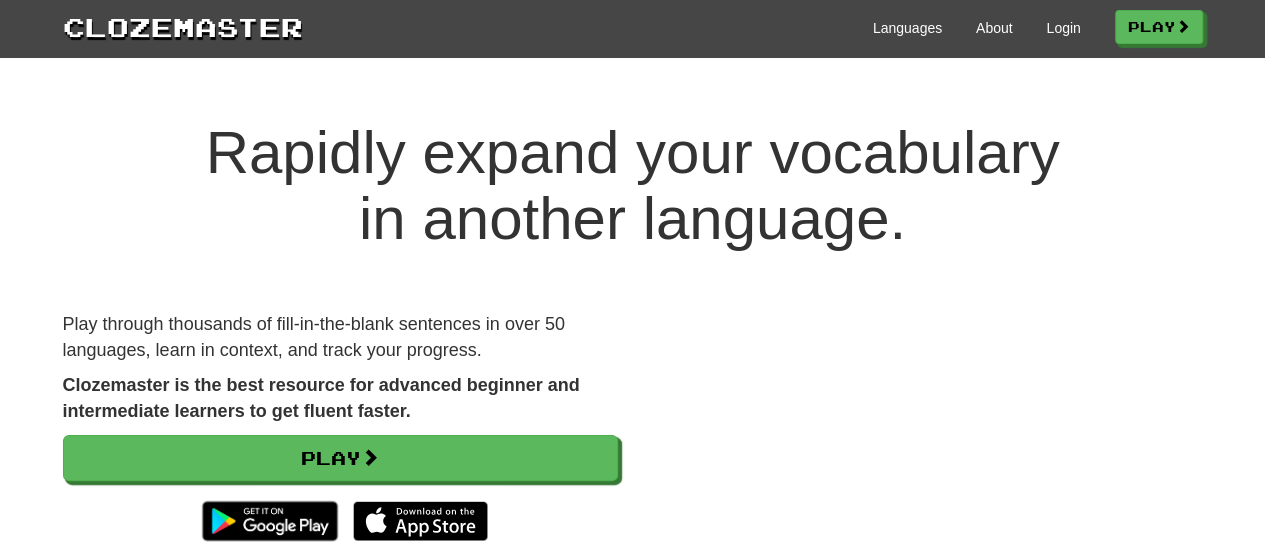 click on "Languages
About
Login
Play" at bounding box center (753, 26) 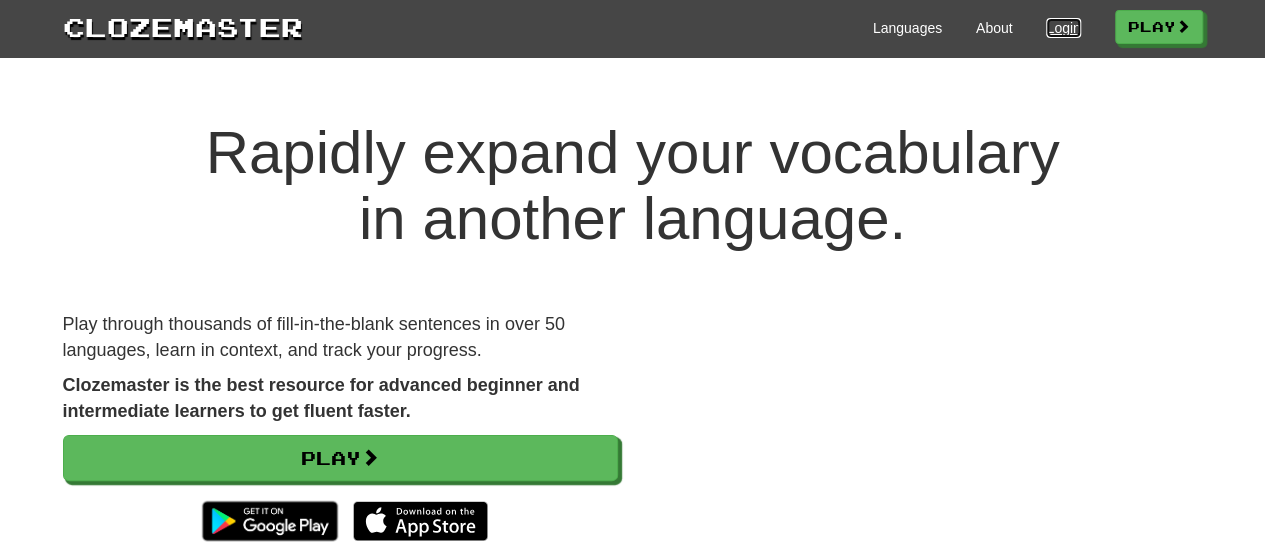 click on "Login" at bounding box center [1063, 28] 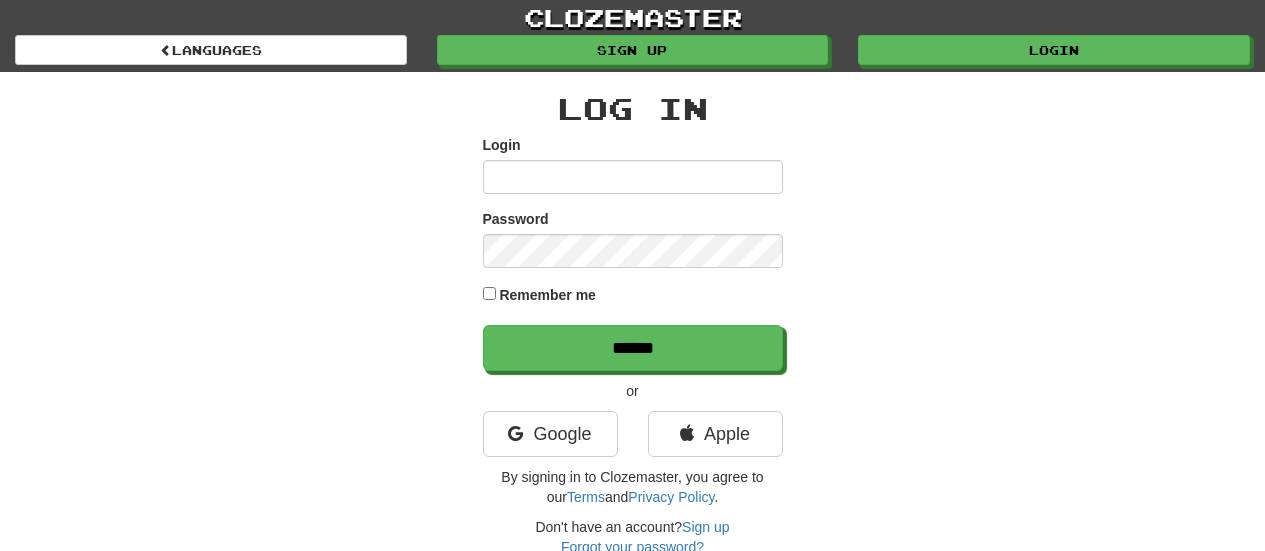 scroll, scrollTop: 0, scrollLeft: 0, axis: both 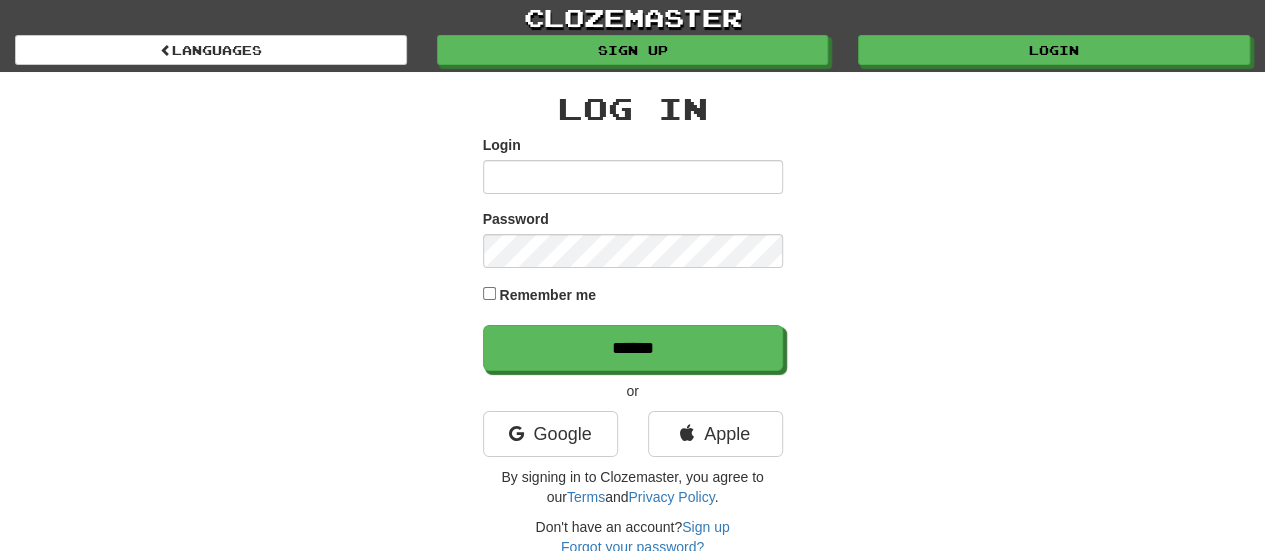 click on "Login" at bounding box center [633, 177] 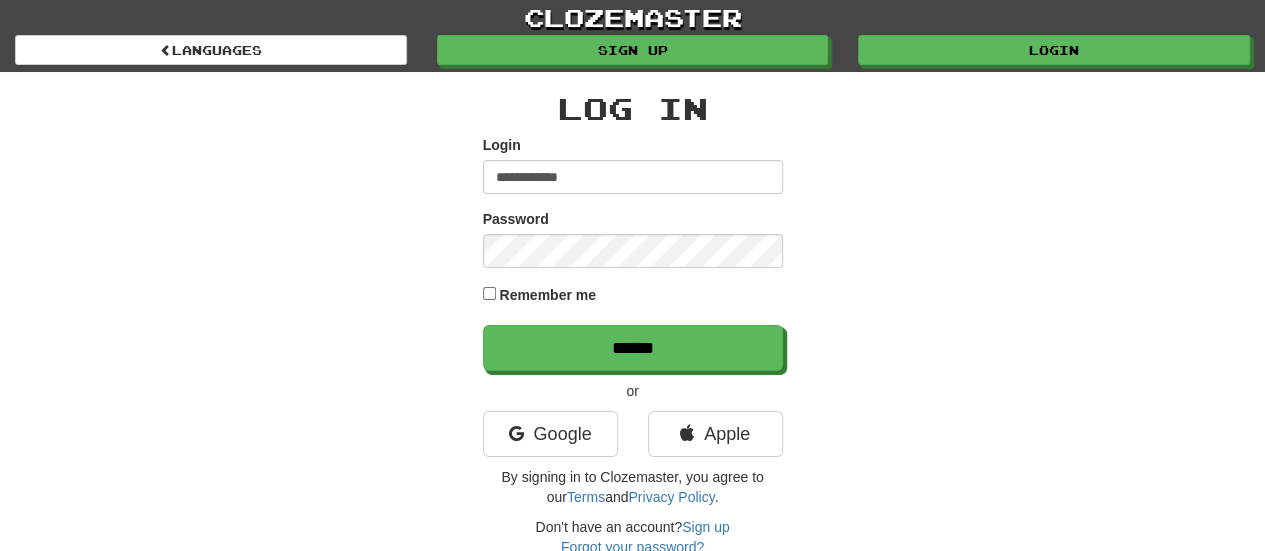 type on "**********" 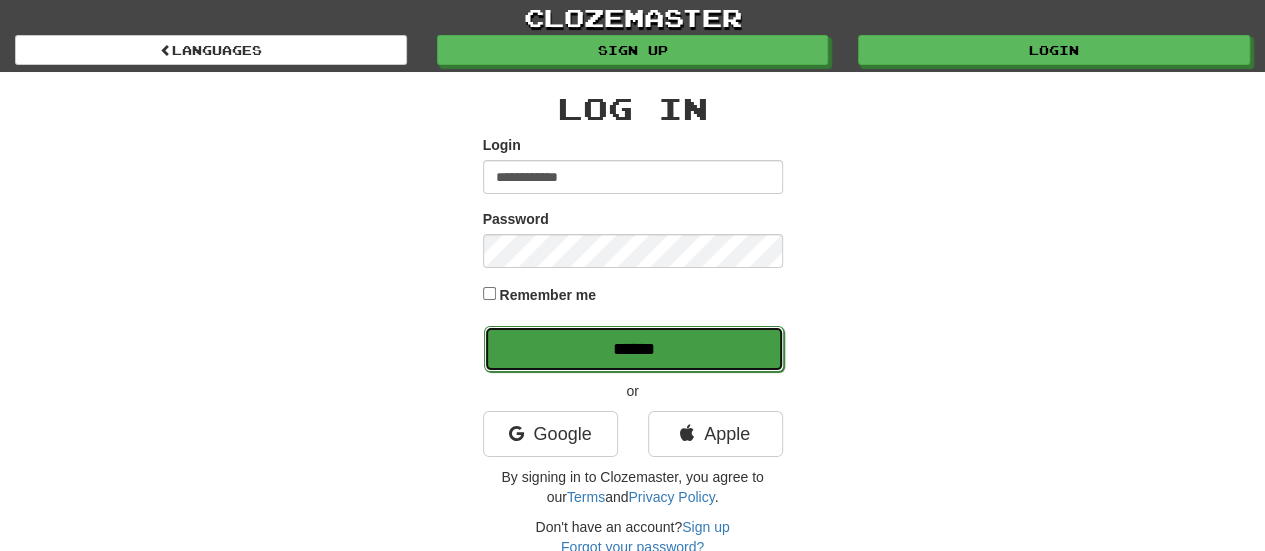 click on "******" at bounding box center [634, 349] 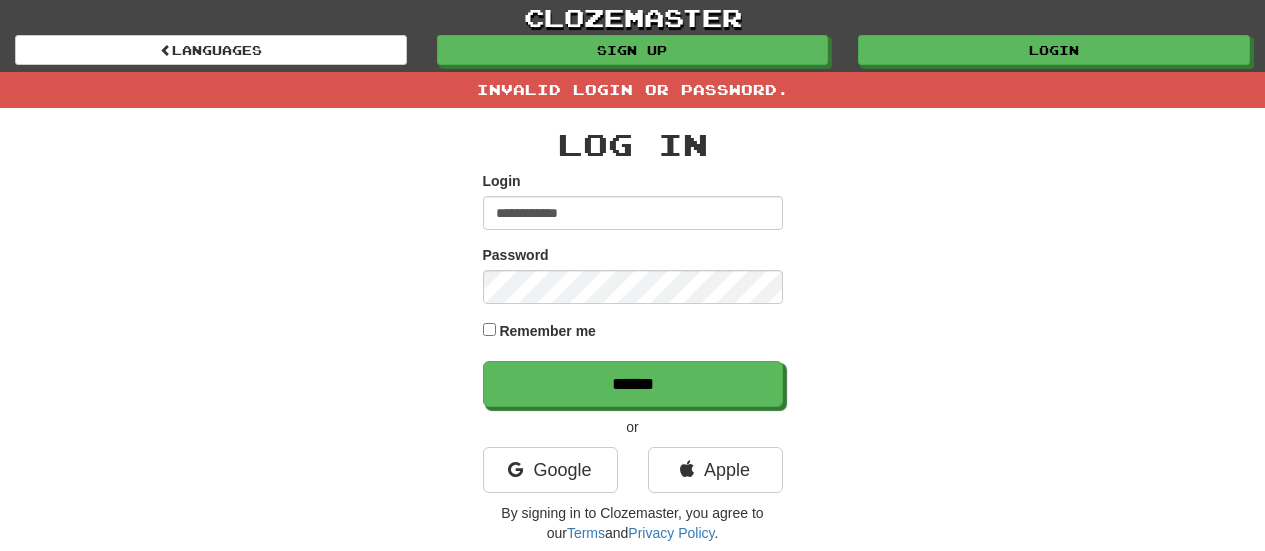 scroll, scrollTop: 0, scrollLeft: 0, axis: both 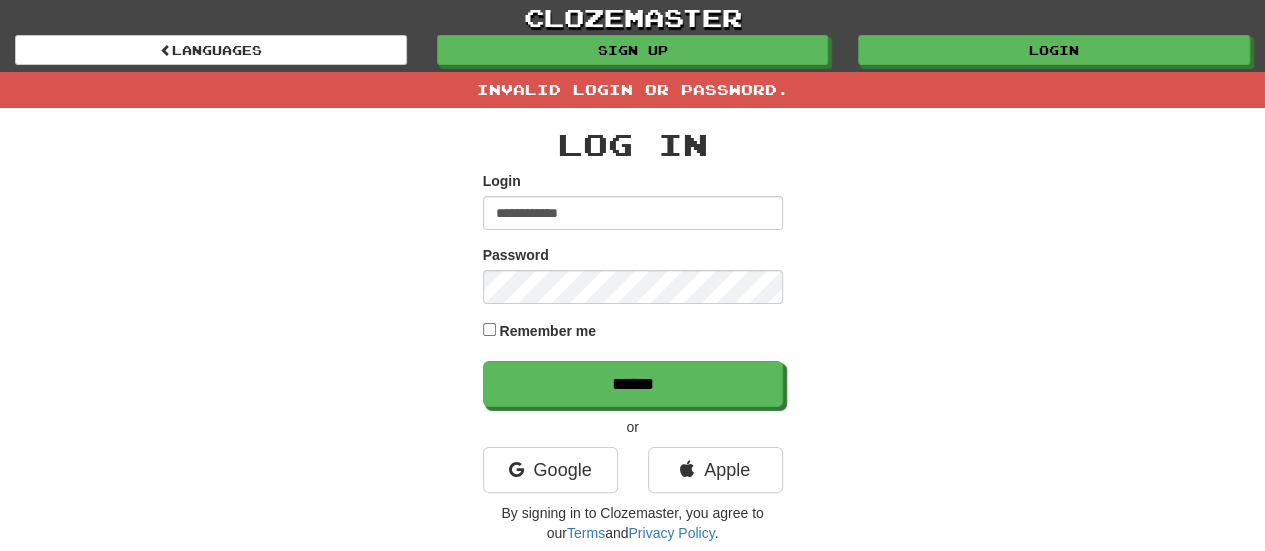 click on "Remember me" at bounding box center (547, 331) 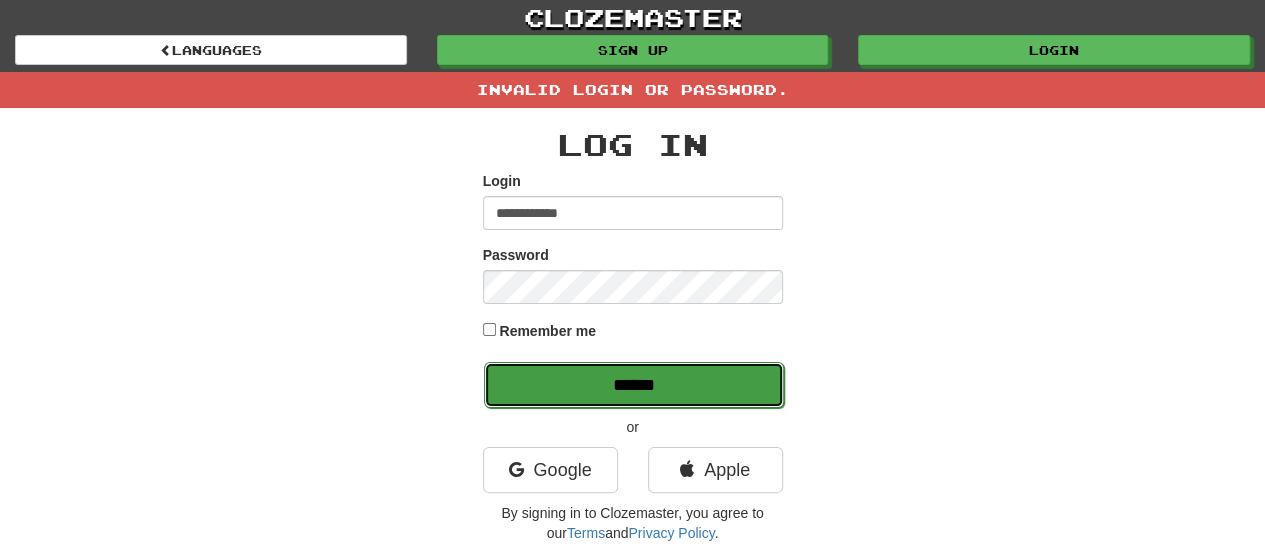 click on "******" at bounding box center (634, 385) 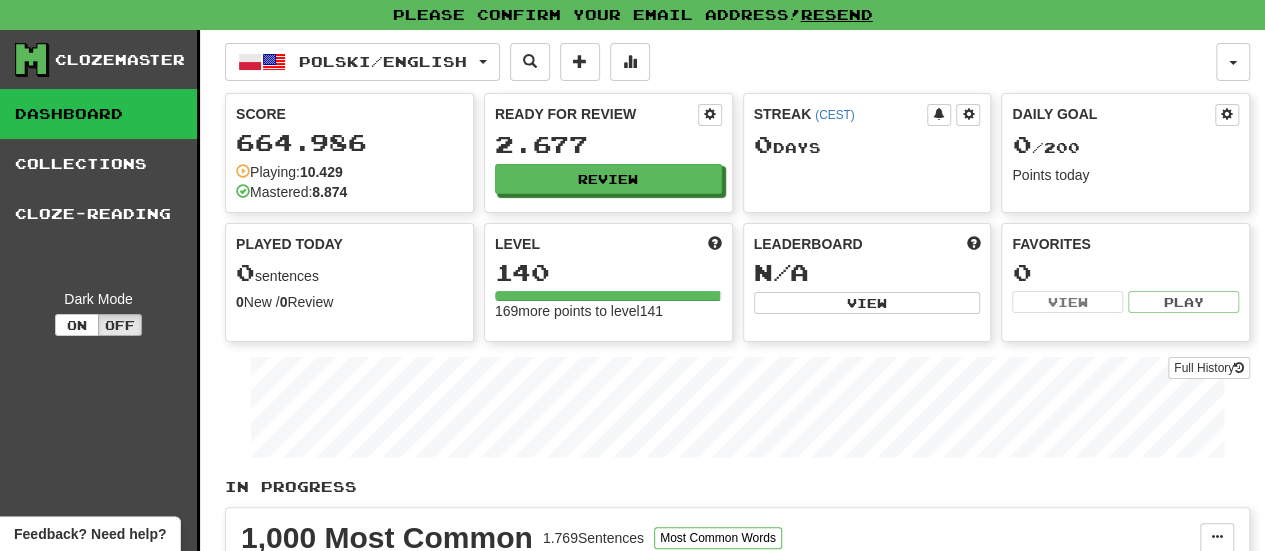 scroll, scrollTop: 2, scrollLeft: 0, axis: vertical 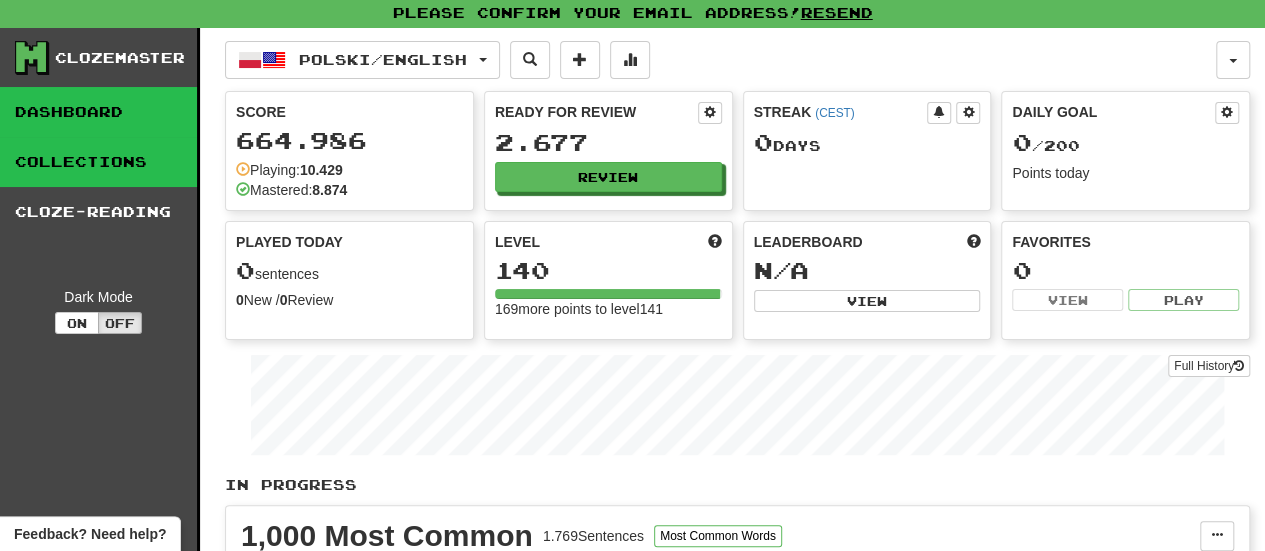 click on "Collections" at bounding box center (98, 162) 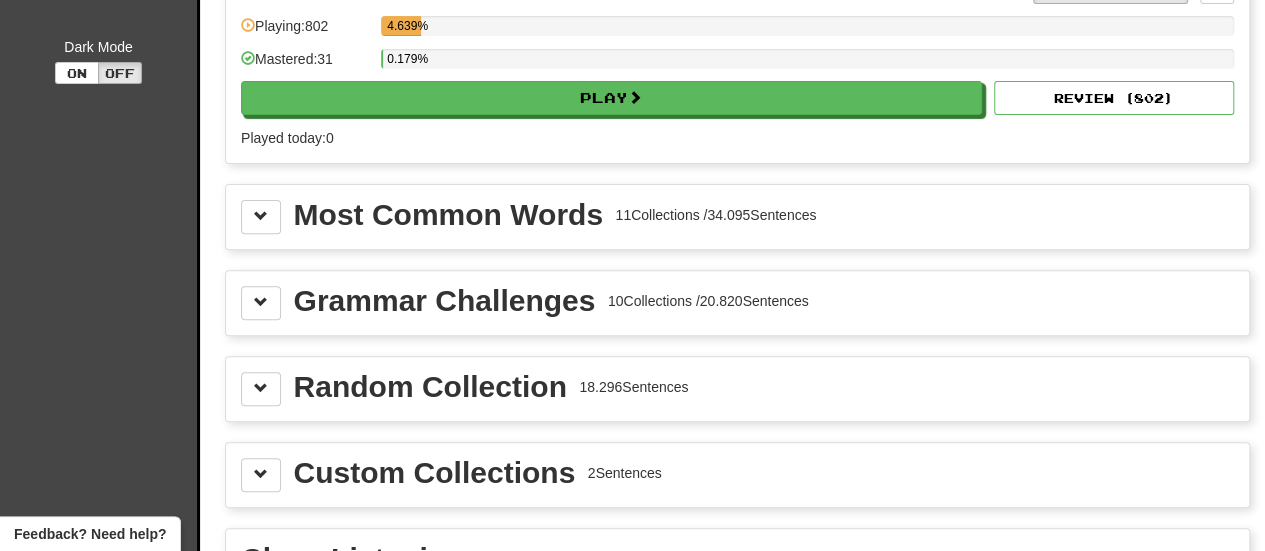 scroll, scrollTop: 253, scrollLeft: 0, axis: vertical 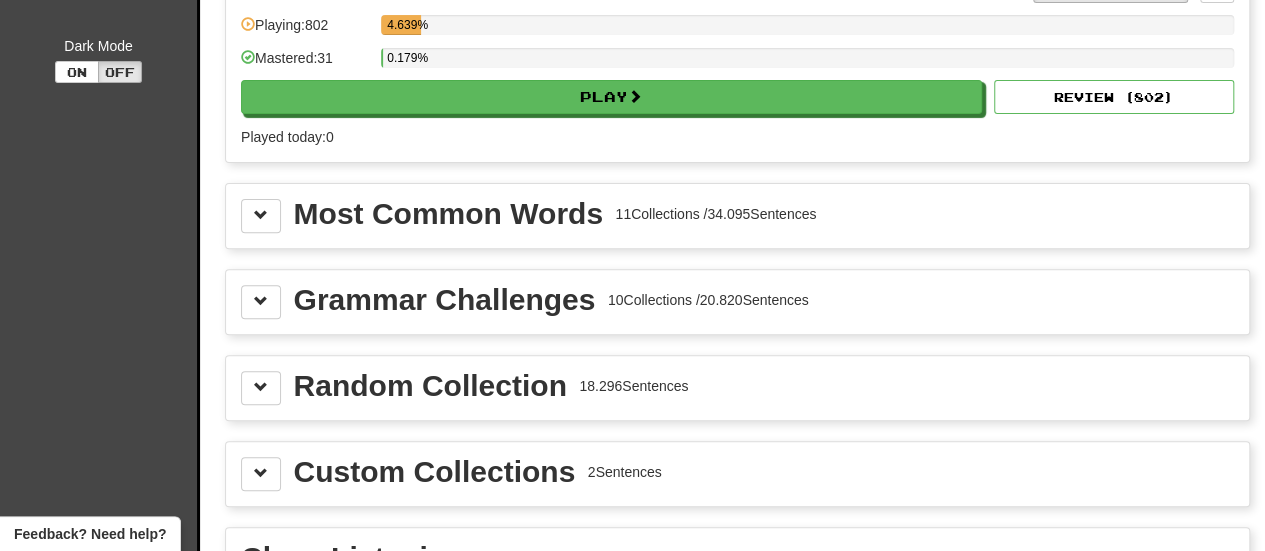 click on "Most Common Words" at bounding box center (448, 214) 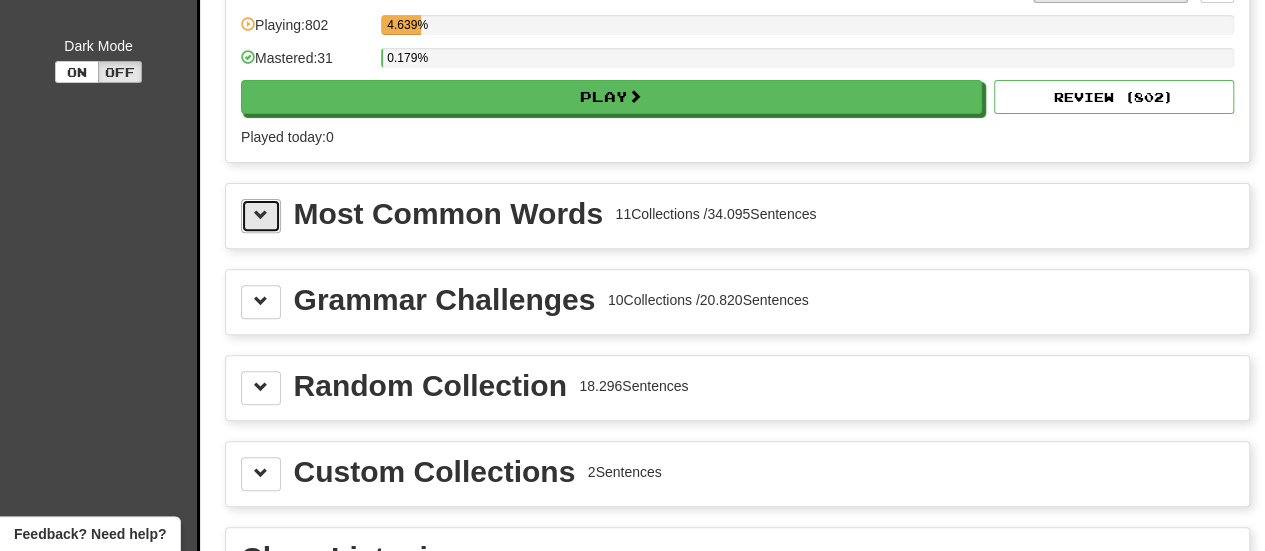 click at bounding box center [261, 215] 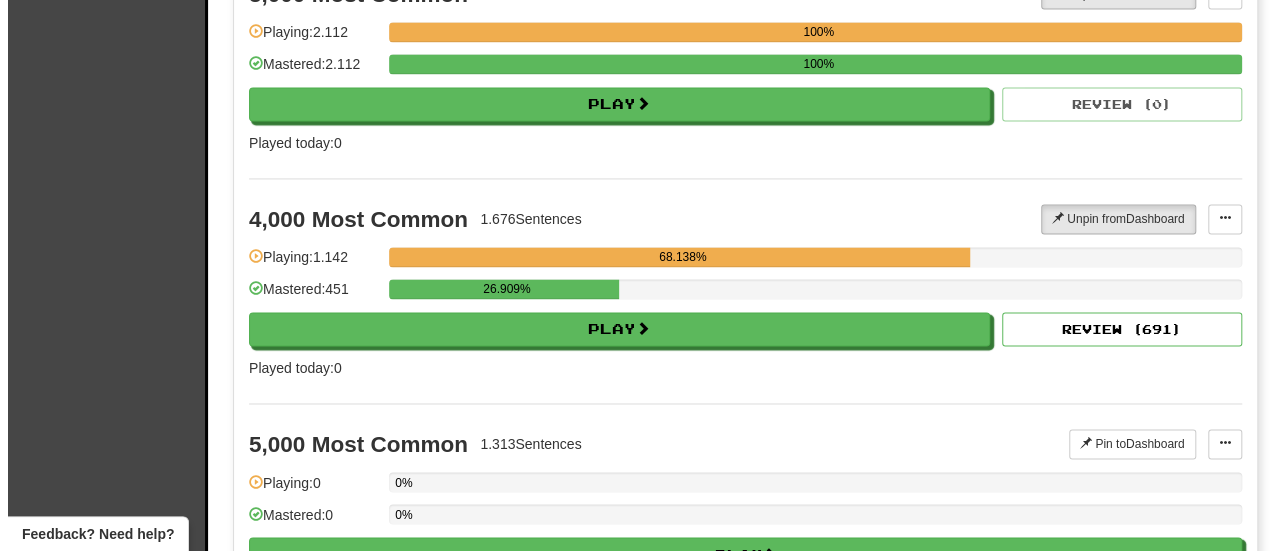 scroll, scrollTop: 1444, scrollLeft: 0, axis: vertical 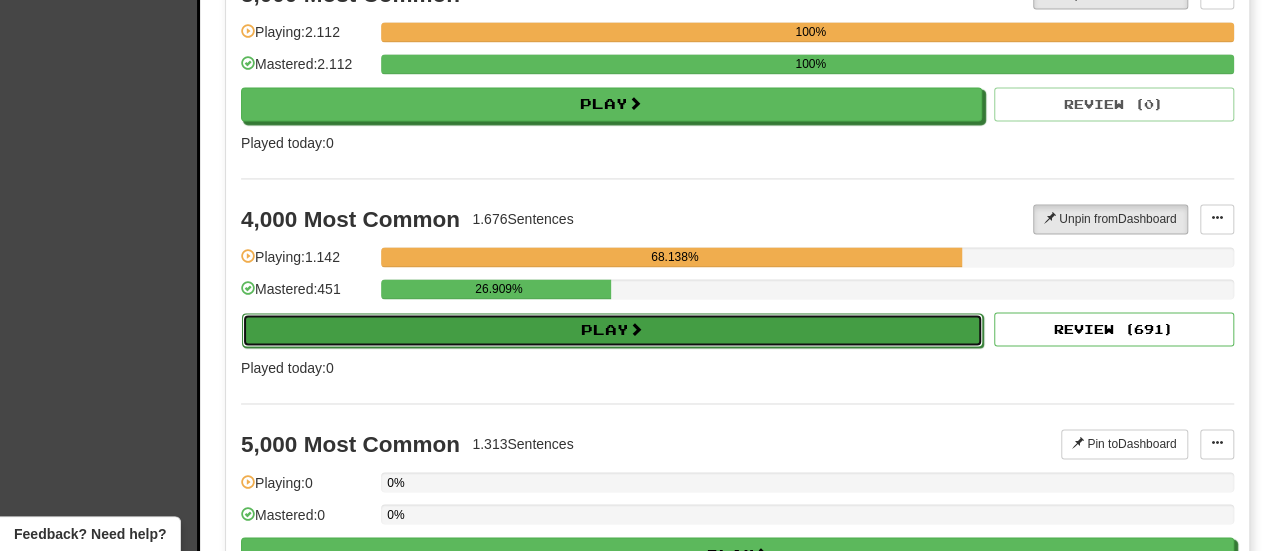 click on "Play" at bounding box center [612, 330] 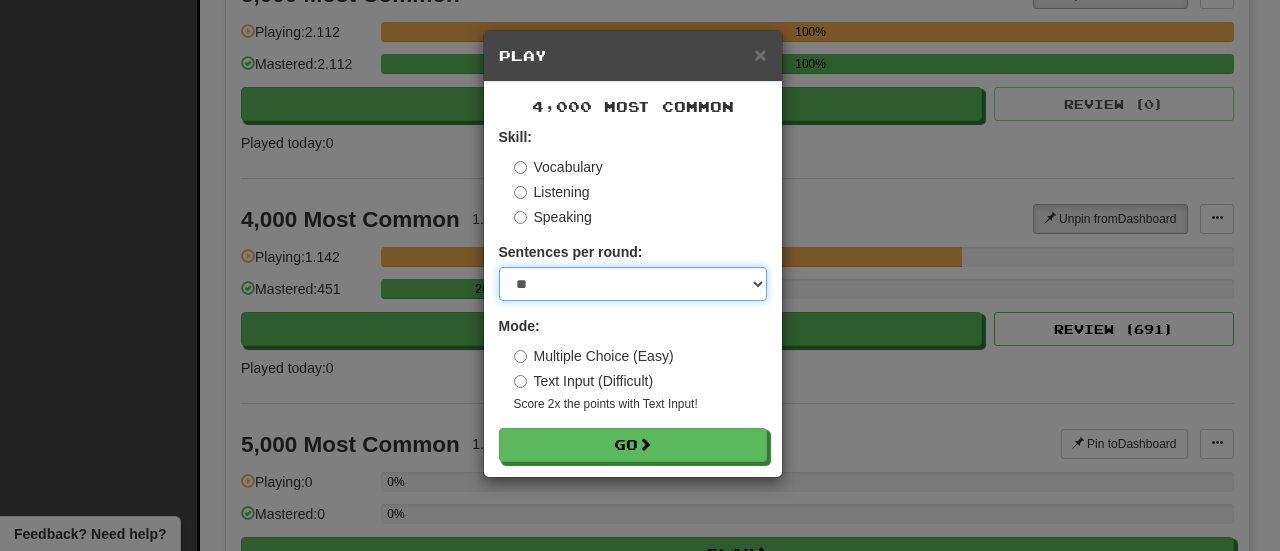 click on "* ** ** ** ** ** *** ********" at bounding box center (633, 284) 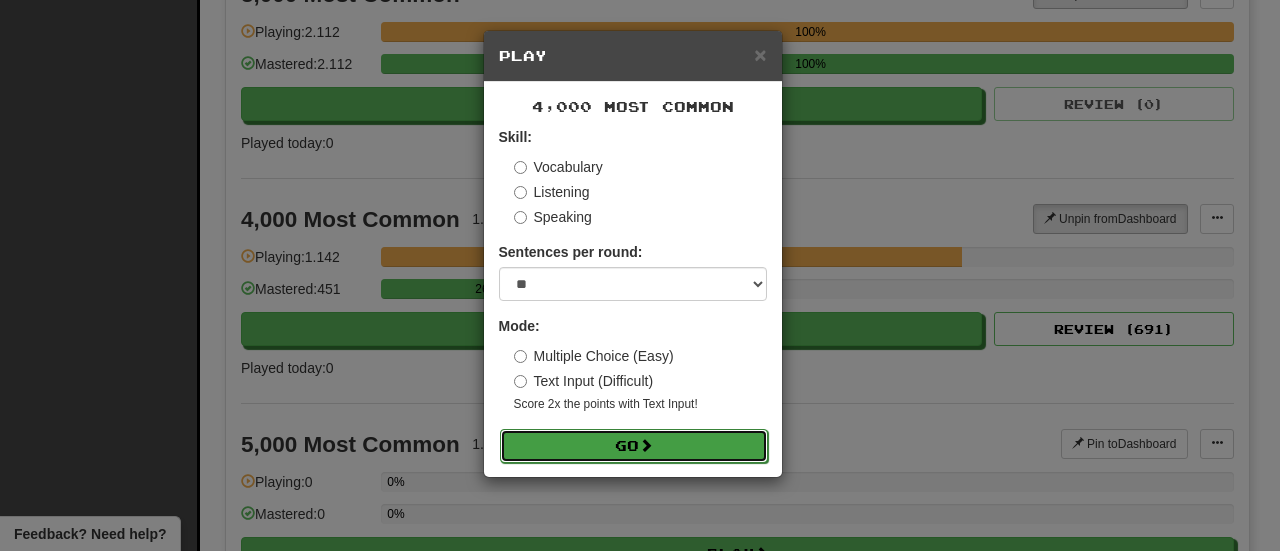 click on "Go" at bounding box center (634, 446) 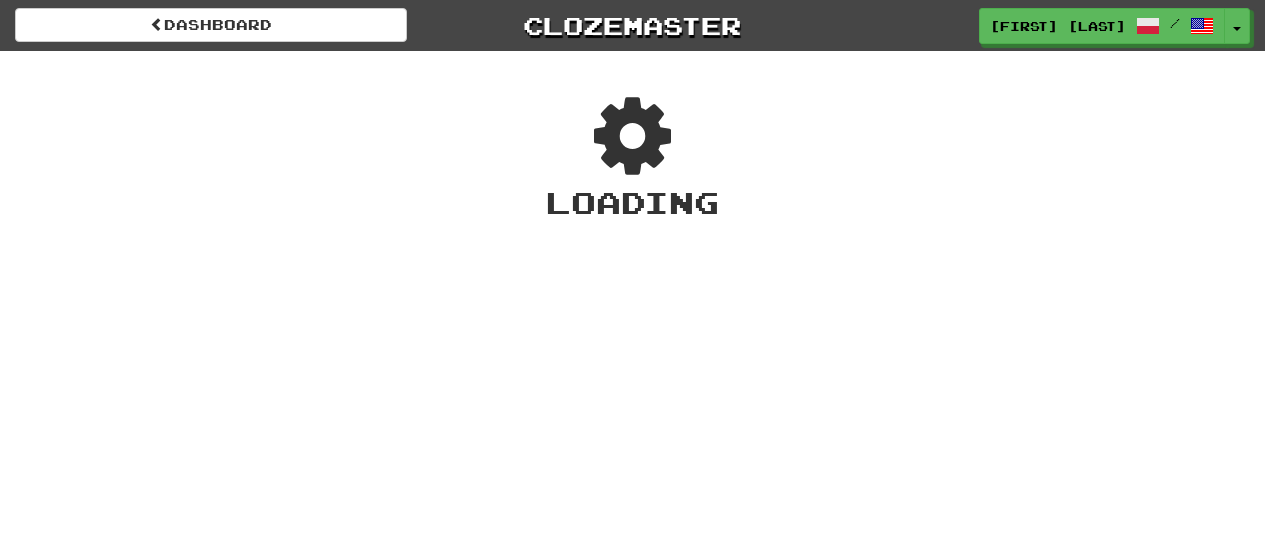 scroll, scrollTop: 0, scrollLeft: 0, axis: both 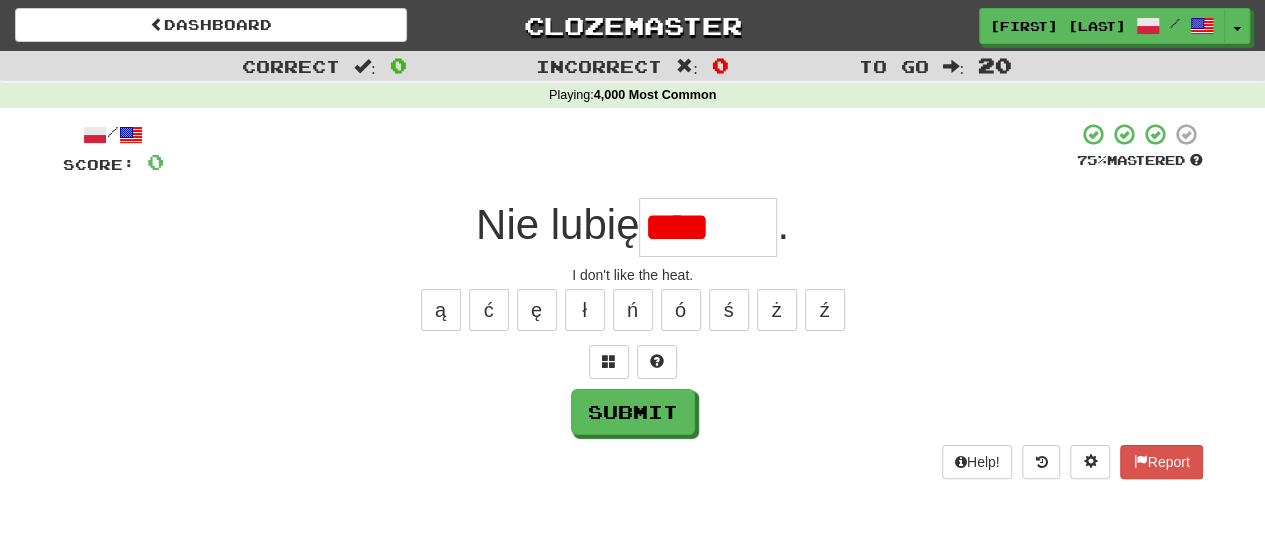 click on "****" at bounding box center [708, 227] 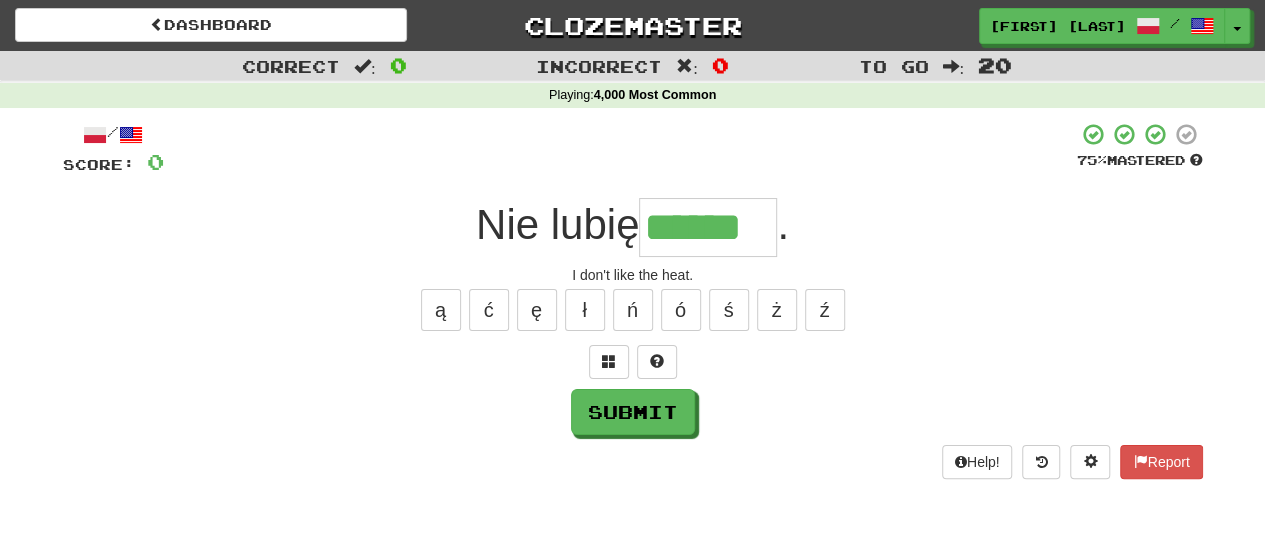 type on "******" 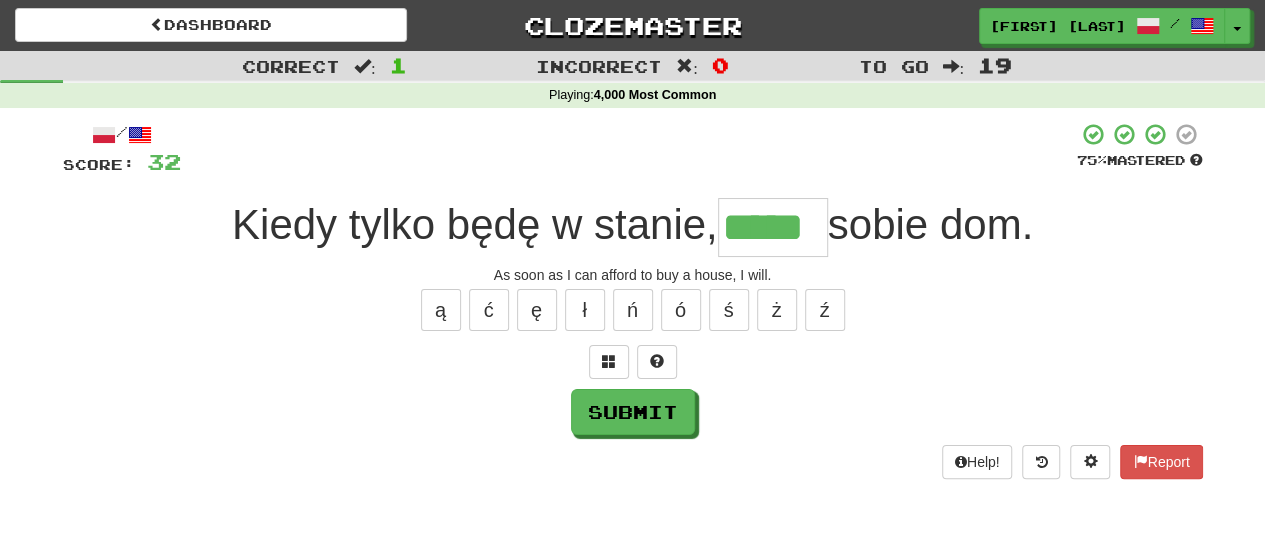 type on "*****" 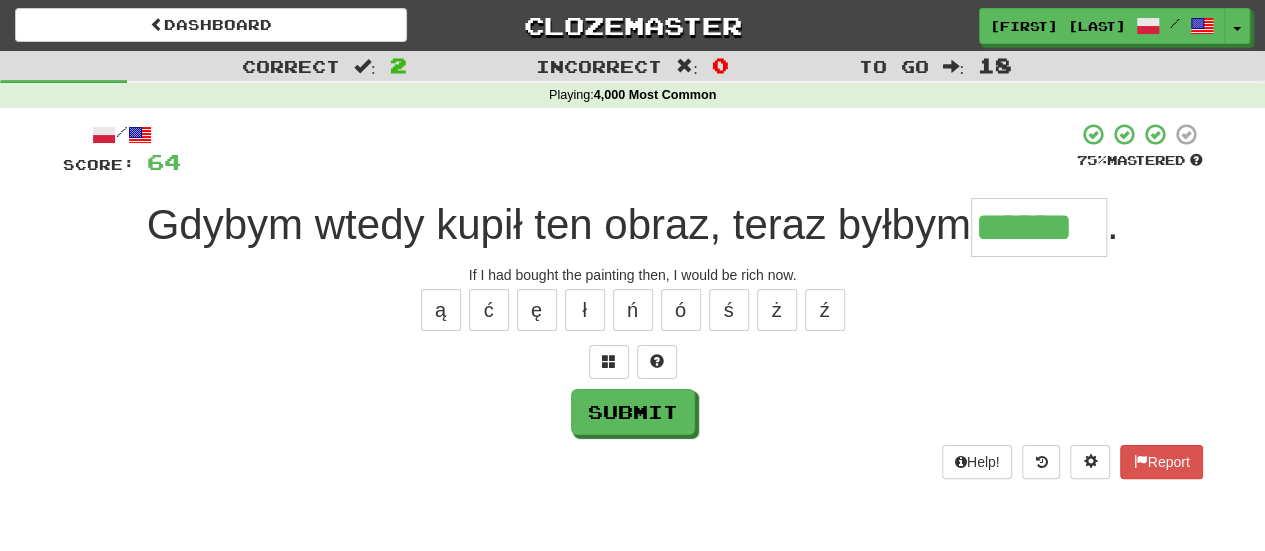 type on "******" 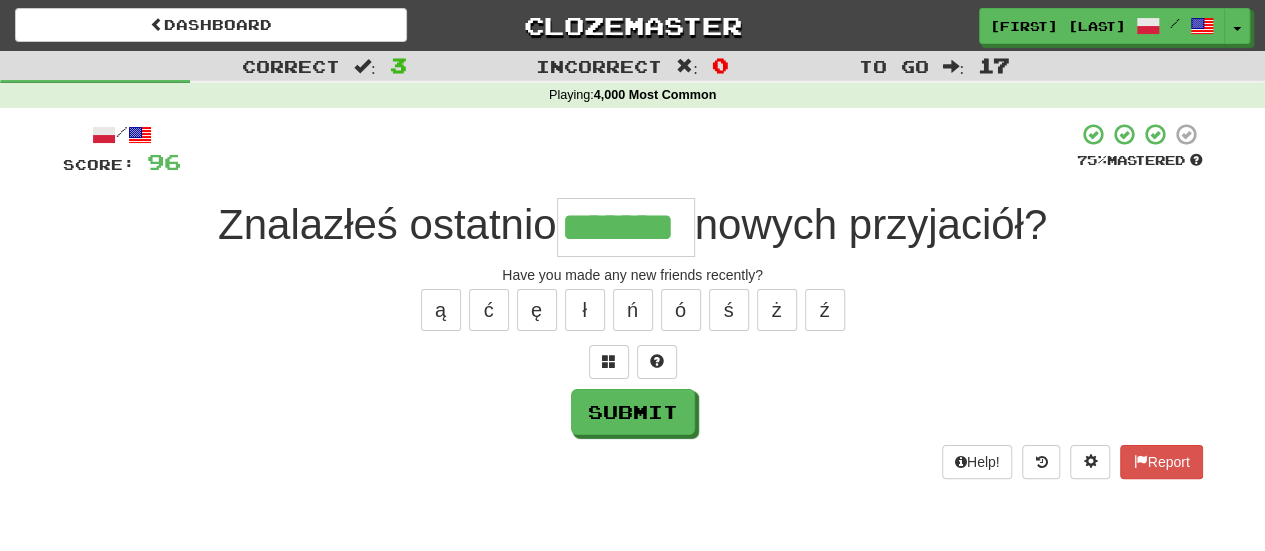 type on "*******" 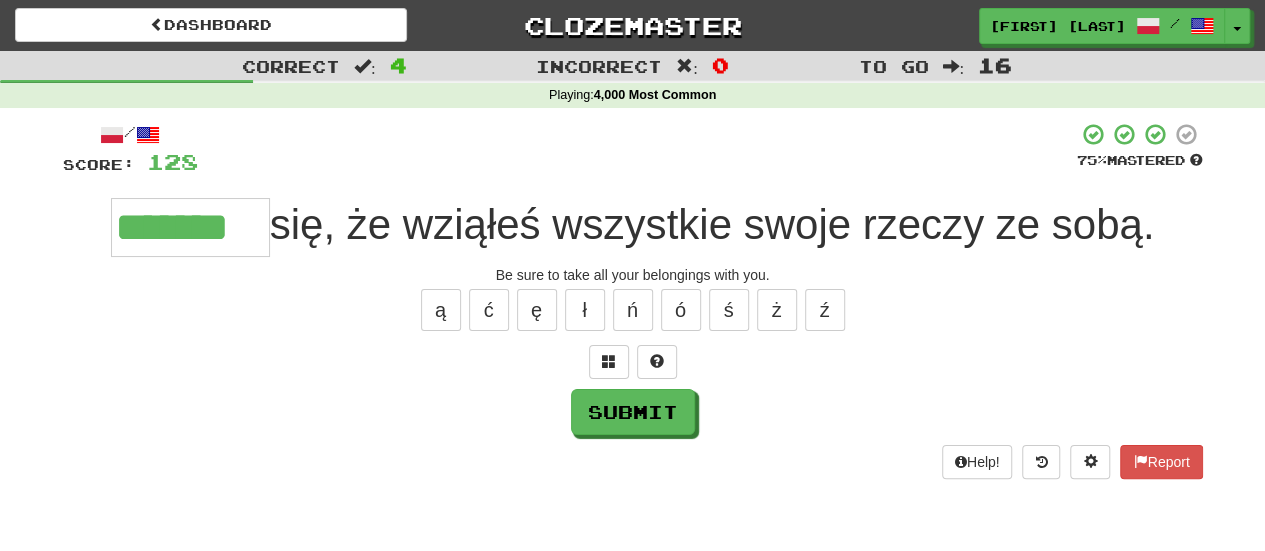 type on "*******" 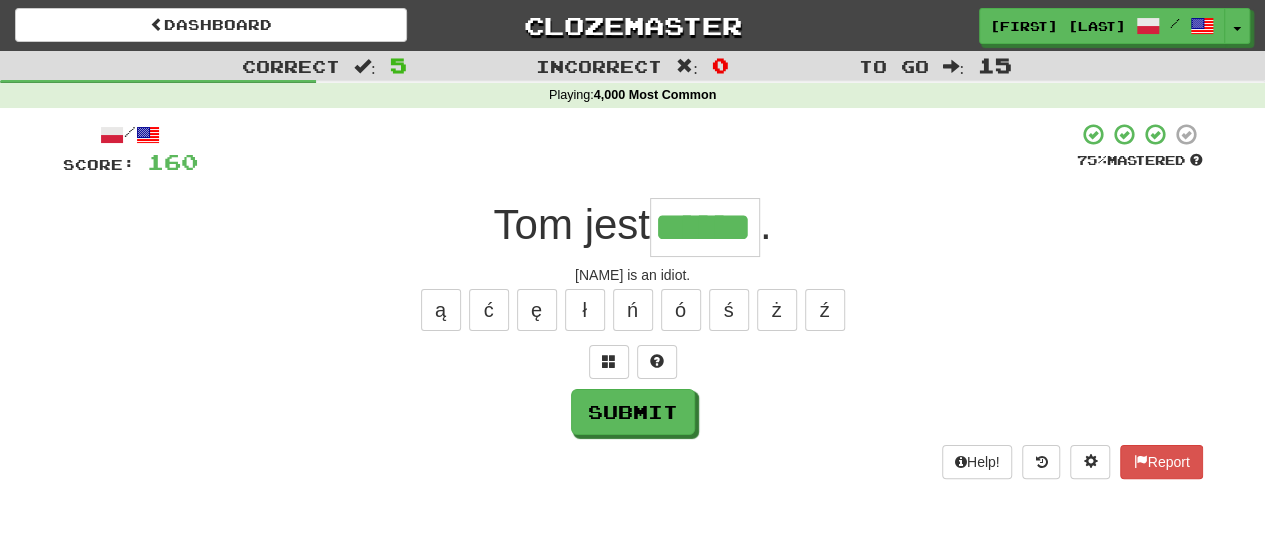 type on "******" 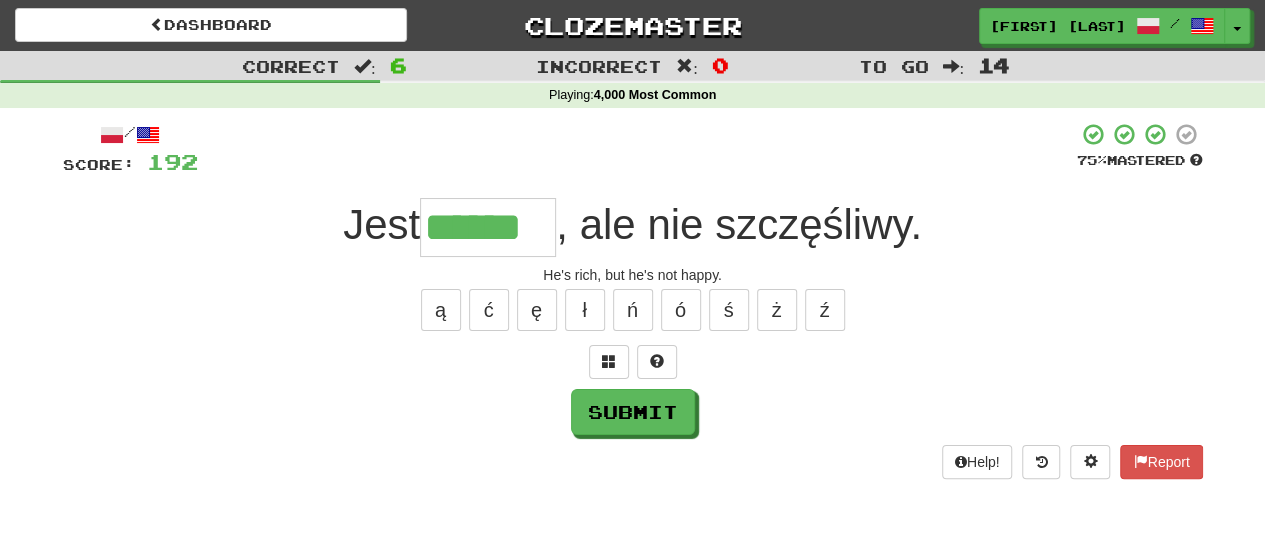 type on "******" 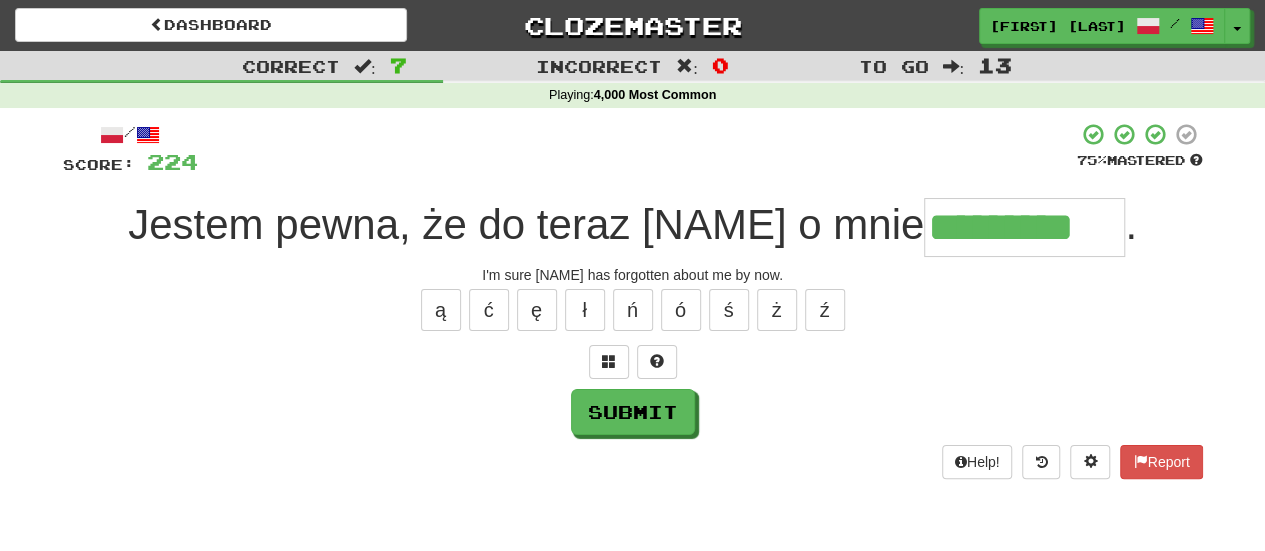 type on "*********" 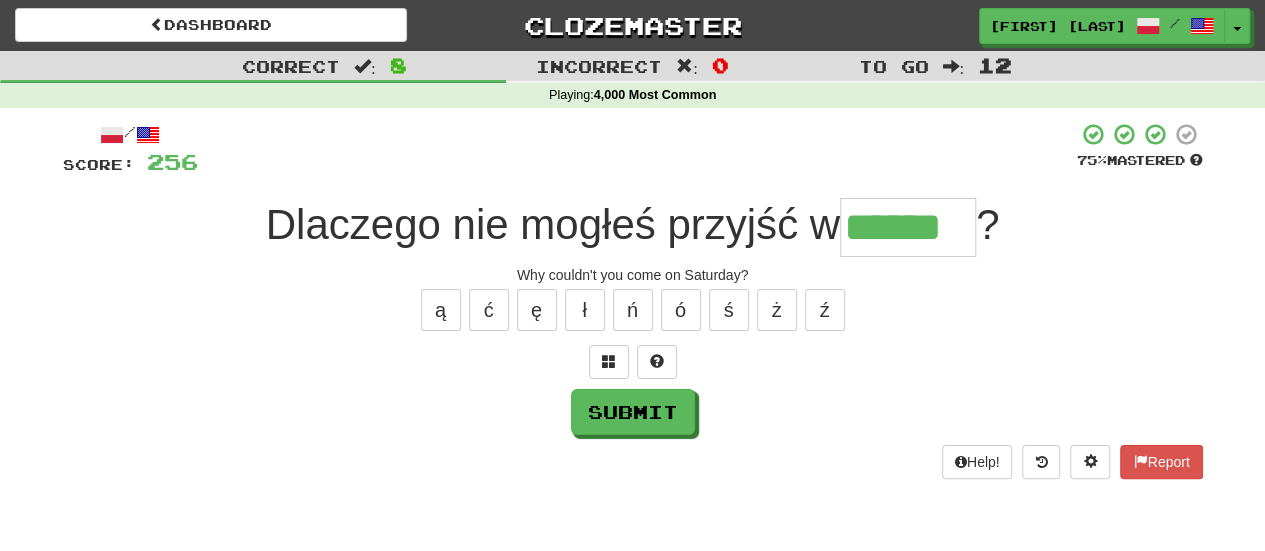type on "******" 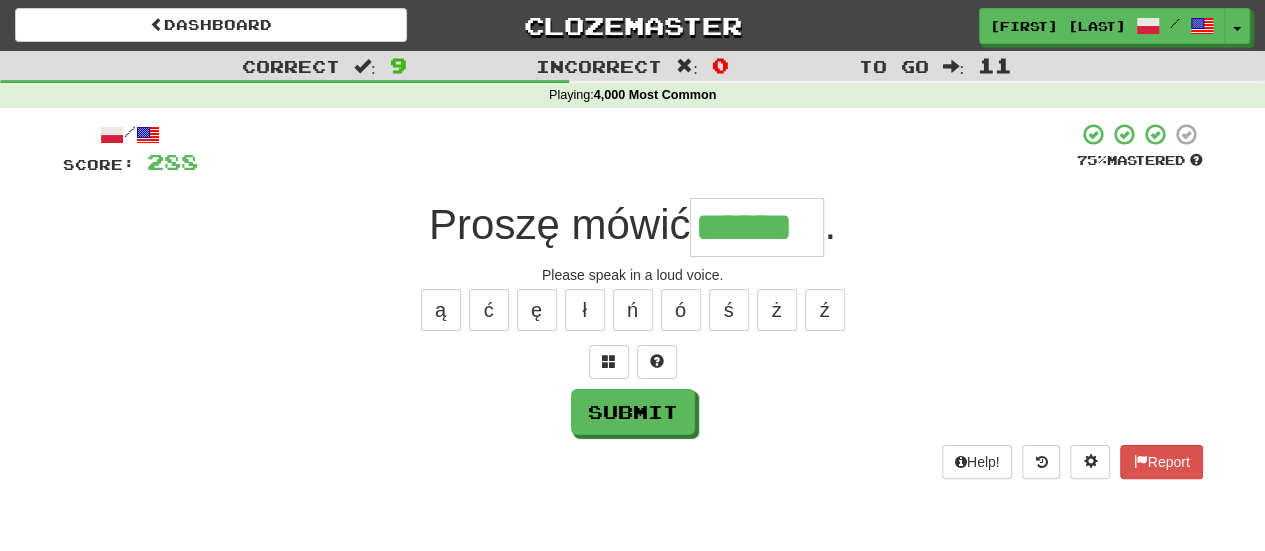 type on "******" 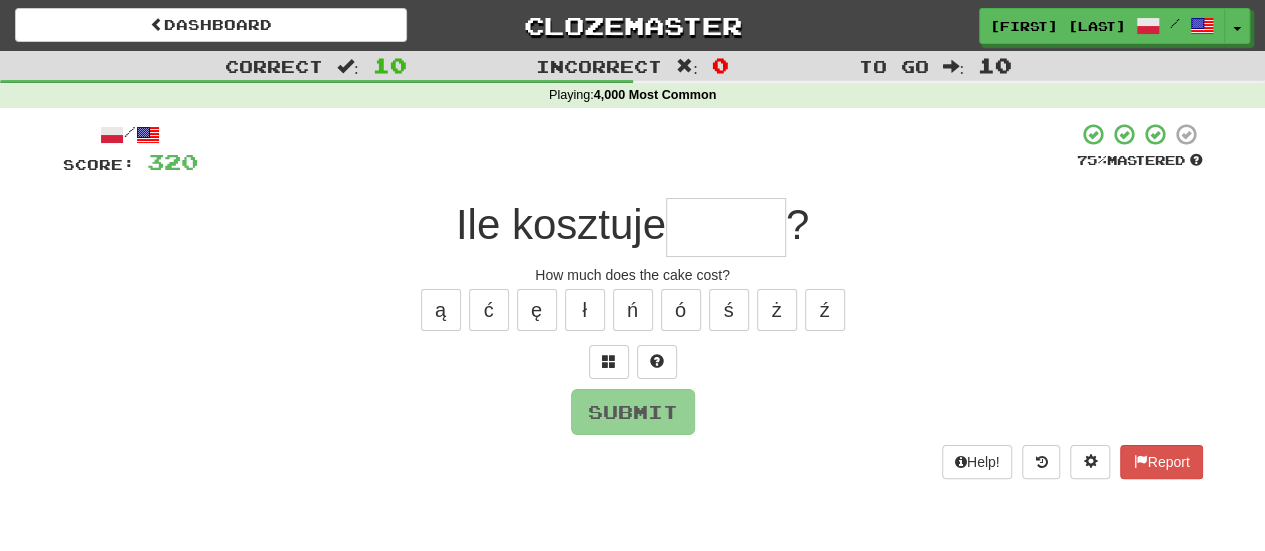 type on "*" 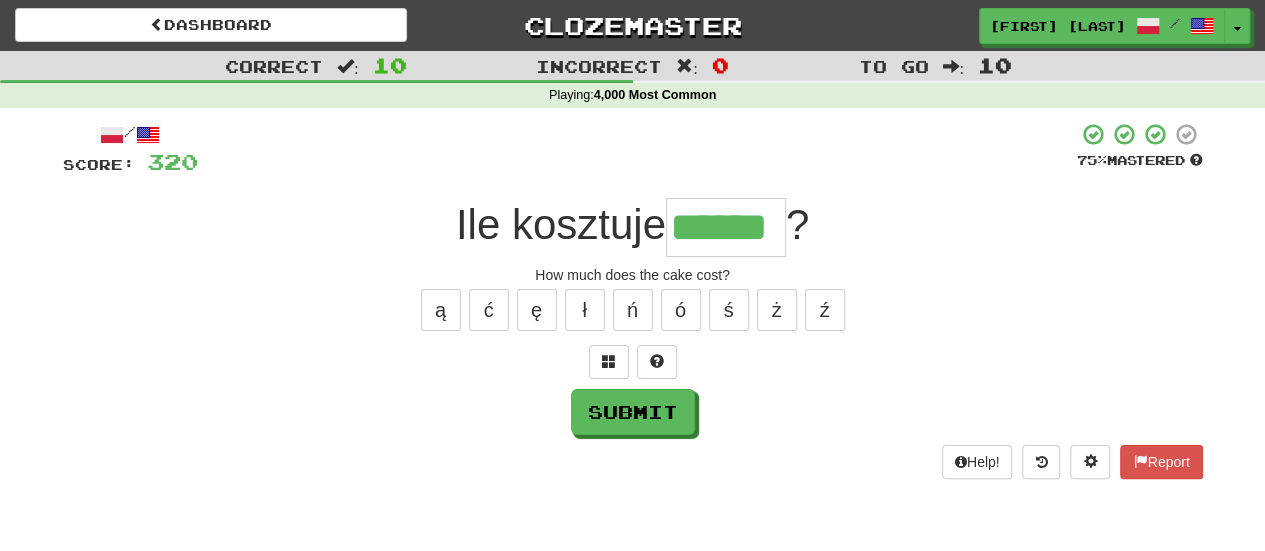 type on "******" 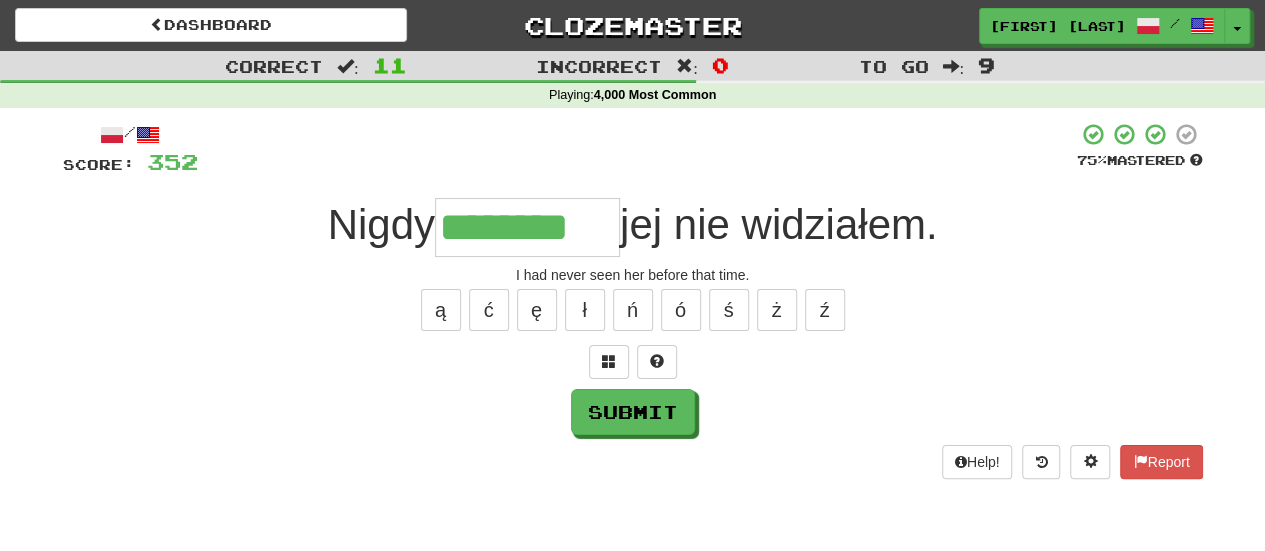 type on "********" 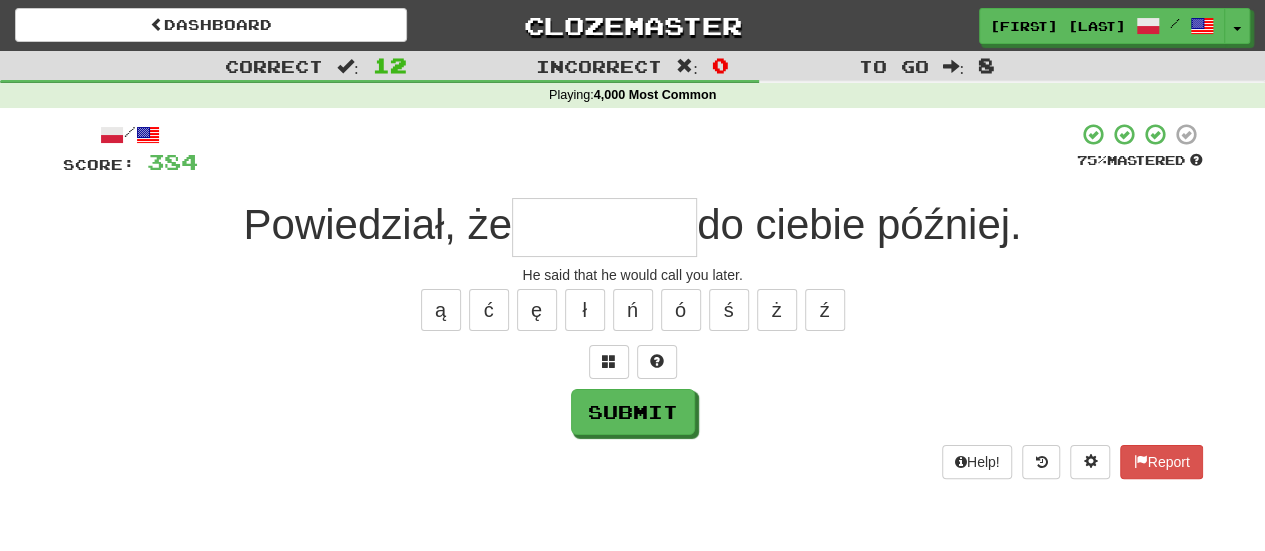 type on "*" 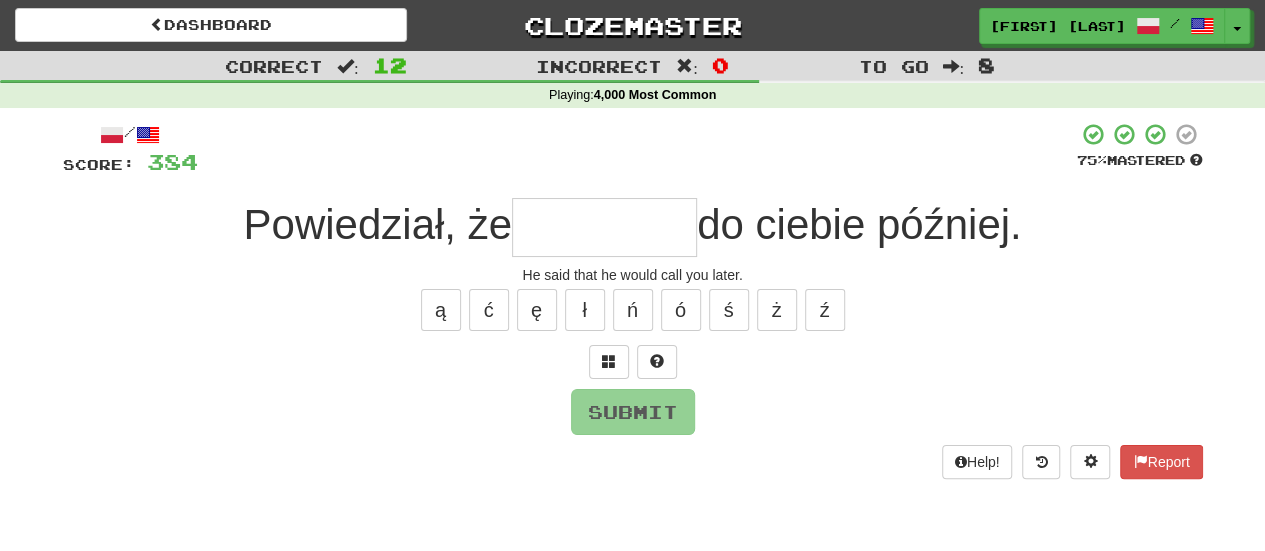 type on "*" 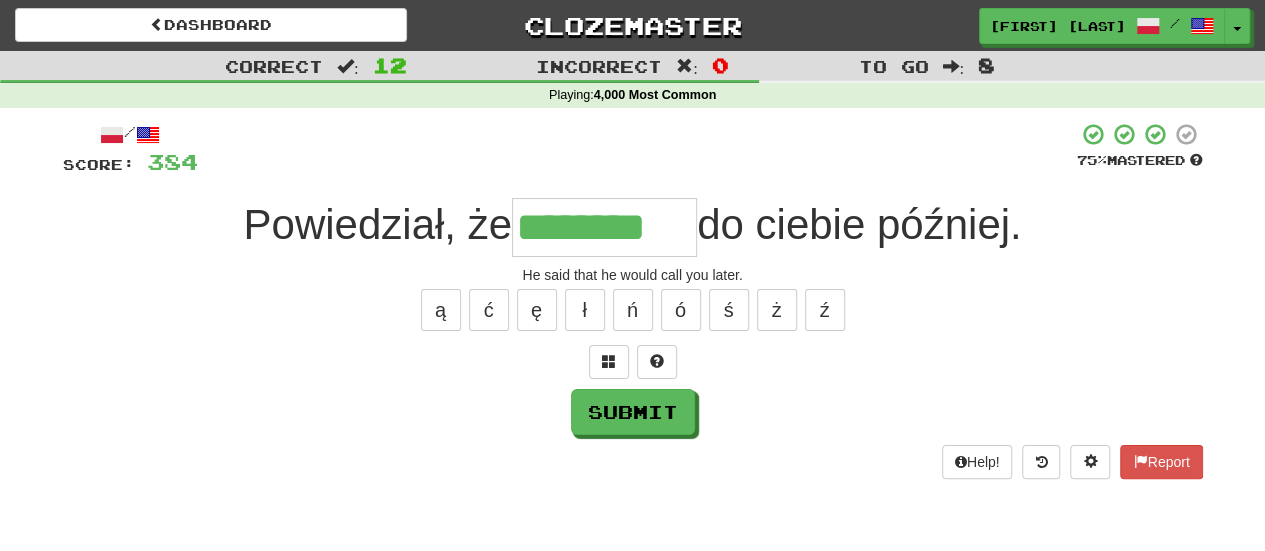 type on "********" 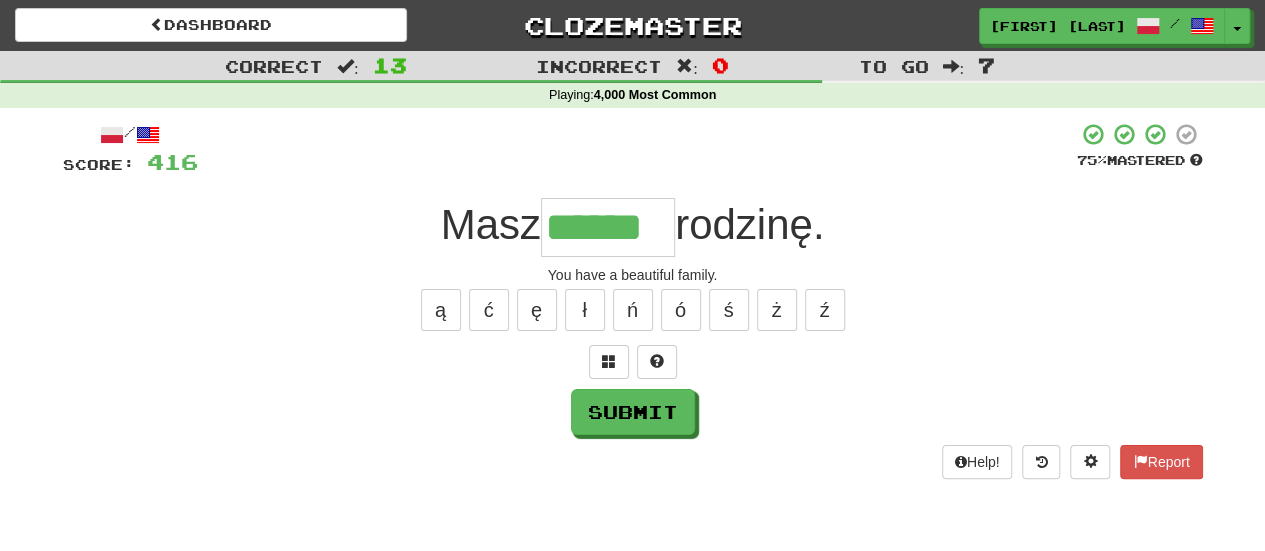 type on "******" 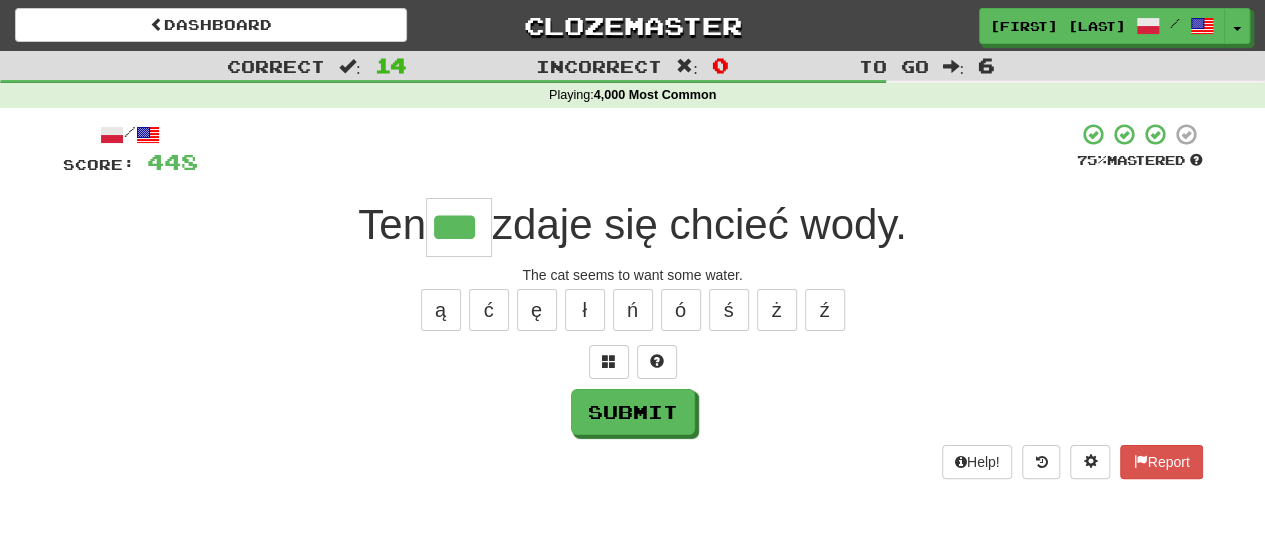 type on "***" 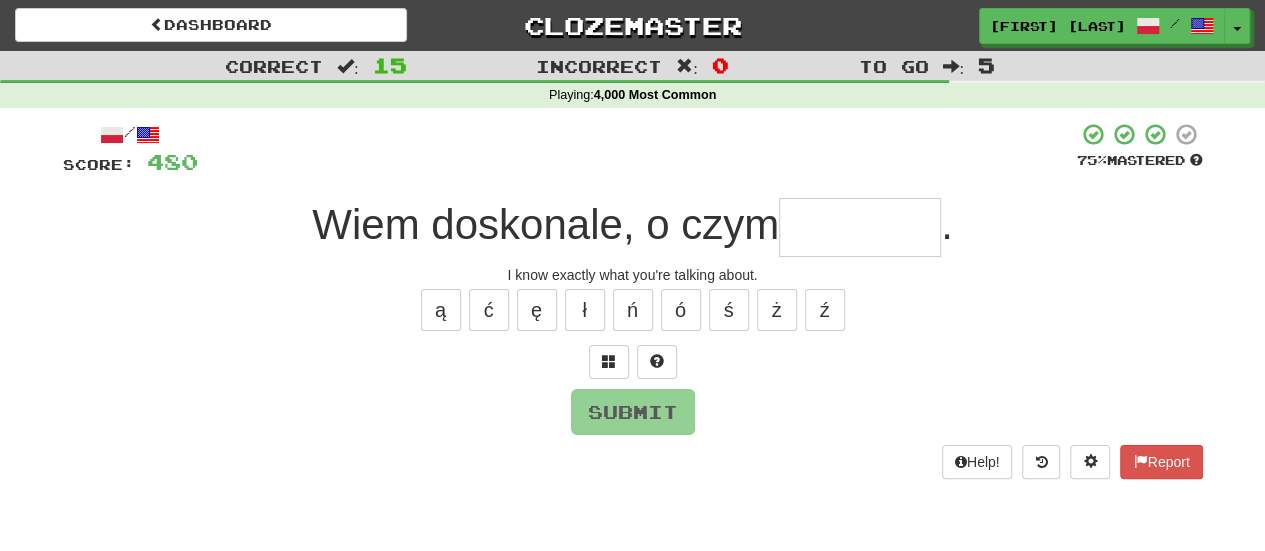 type on "*" 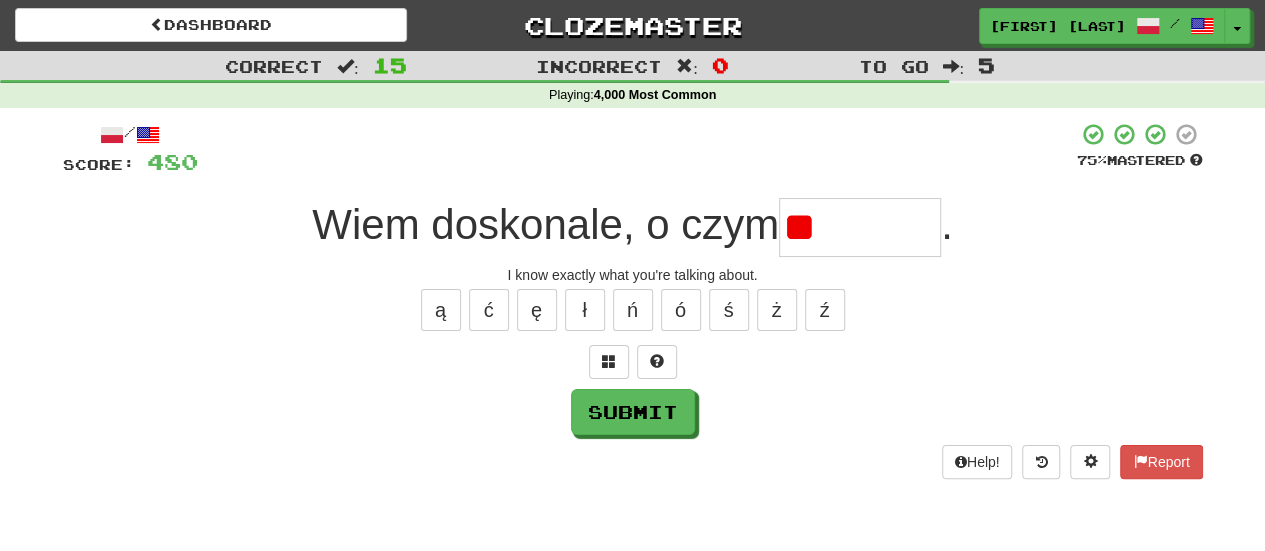 click on "**" at bounding box center (860, 227) 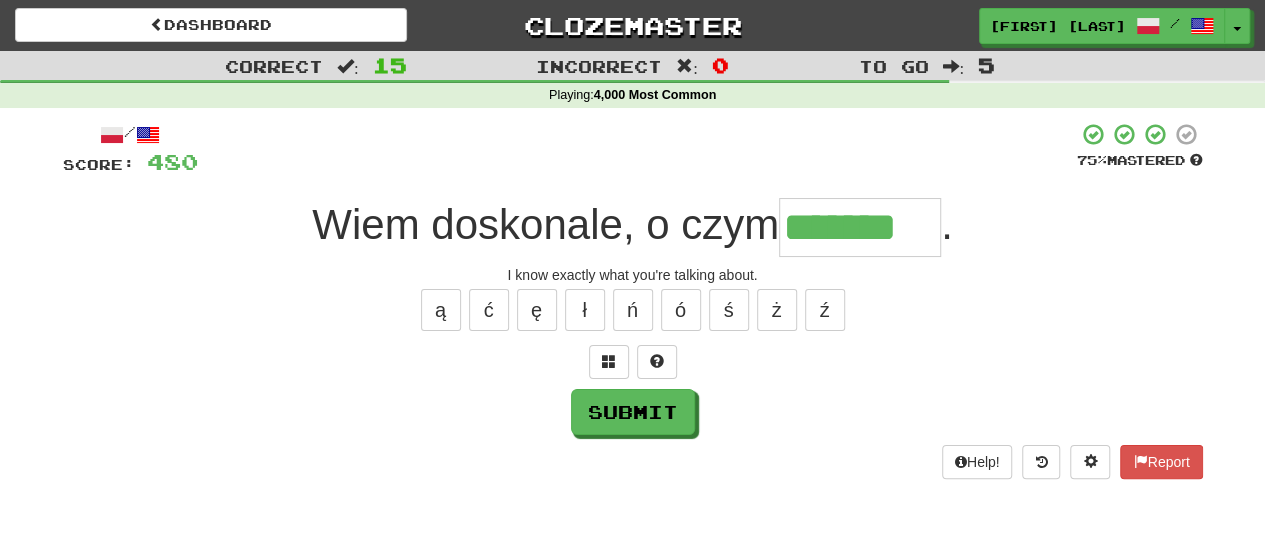 type on "*******" 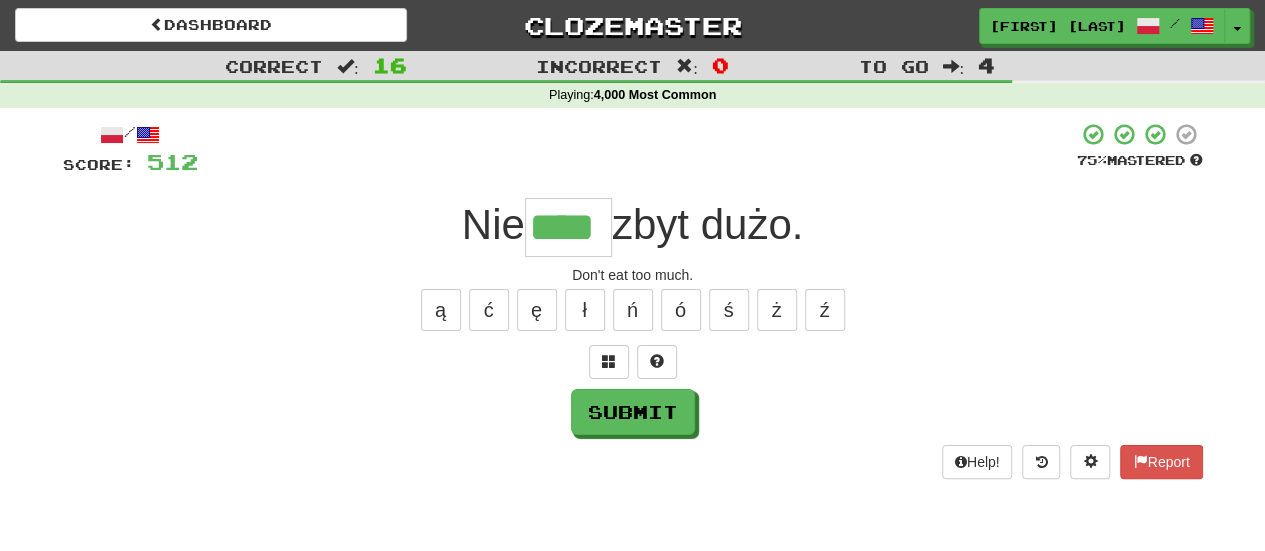 type on "****" 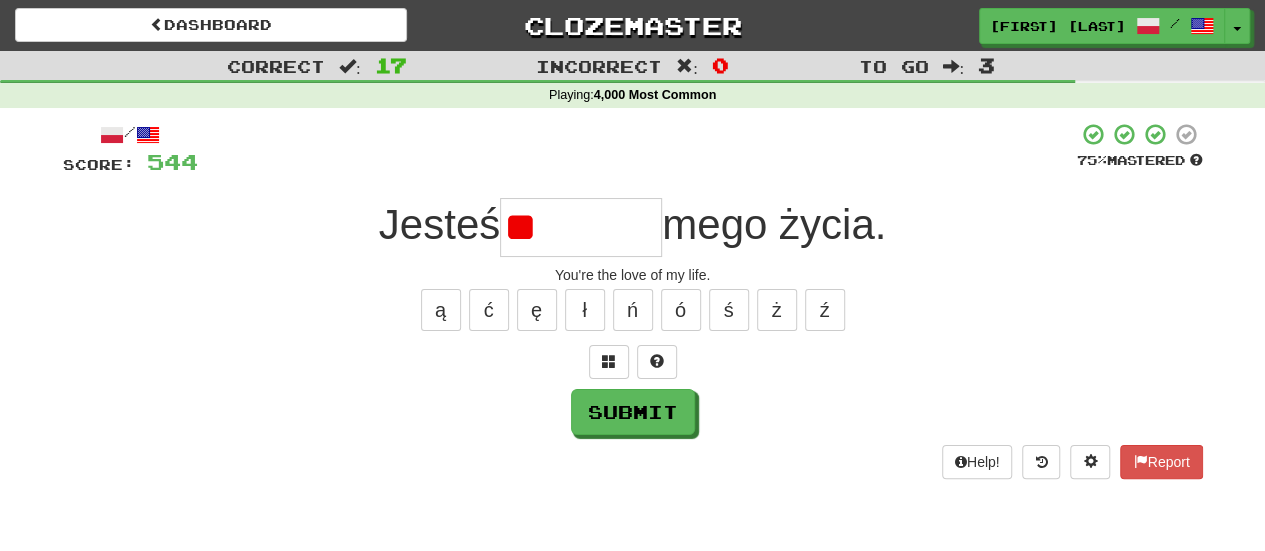 type on "*" 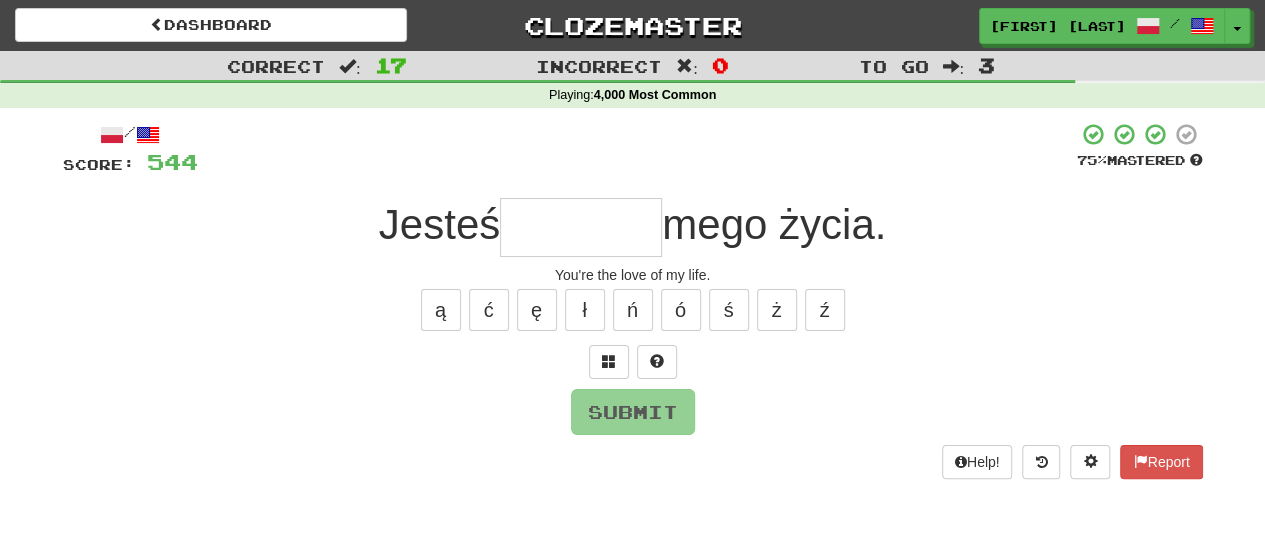 type on "*" 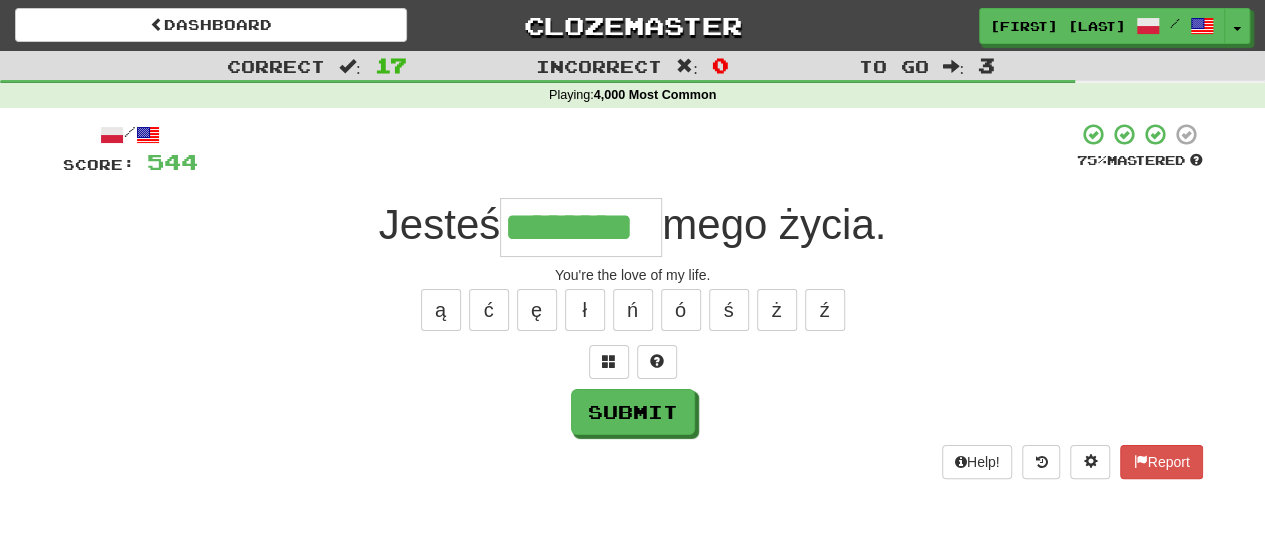 type on "********" 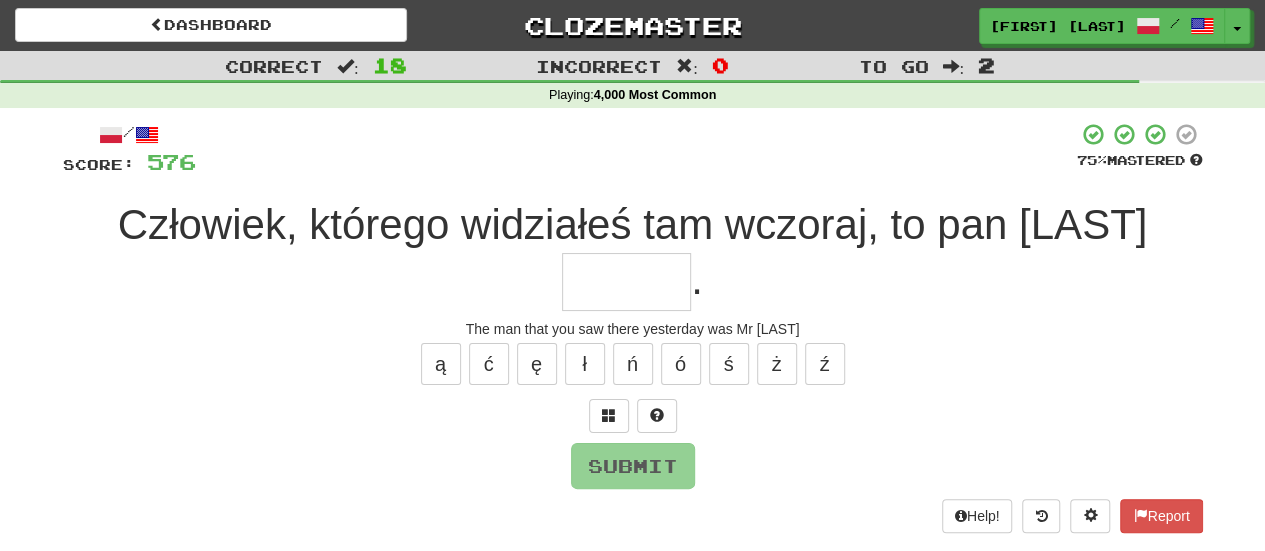 type on "*" 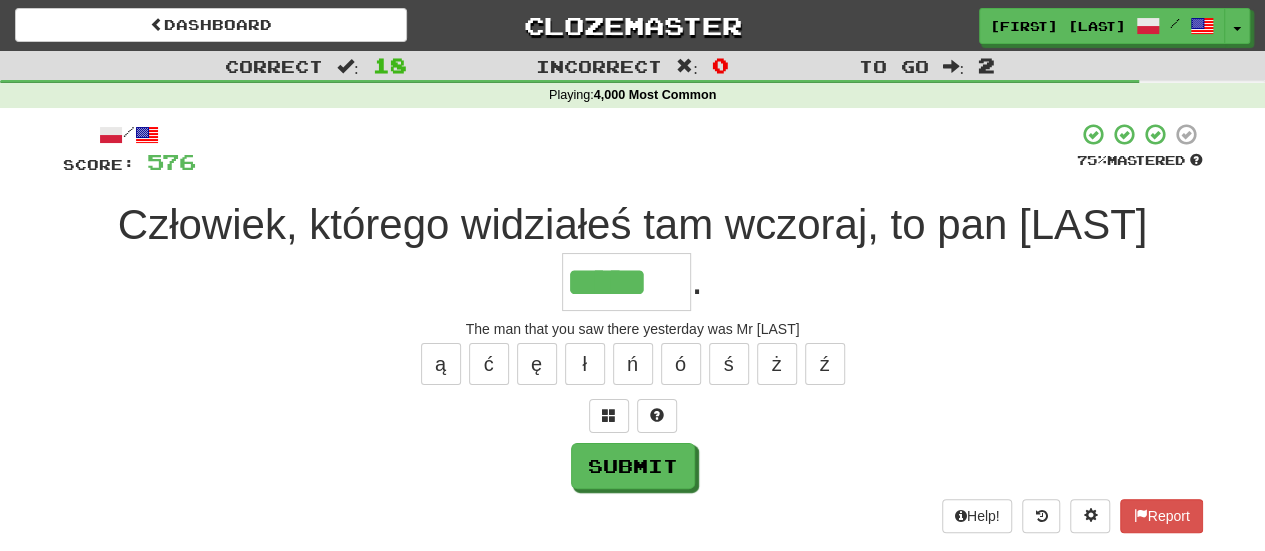 type on "*****" 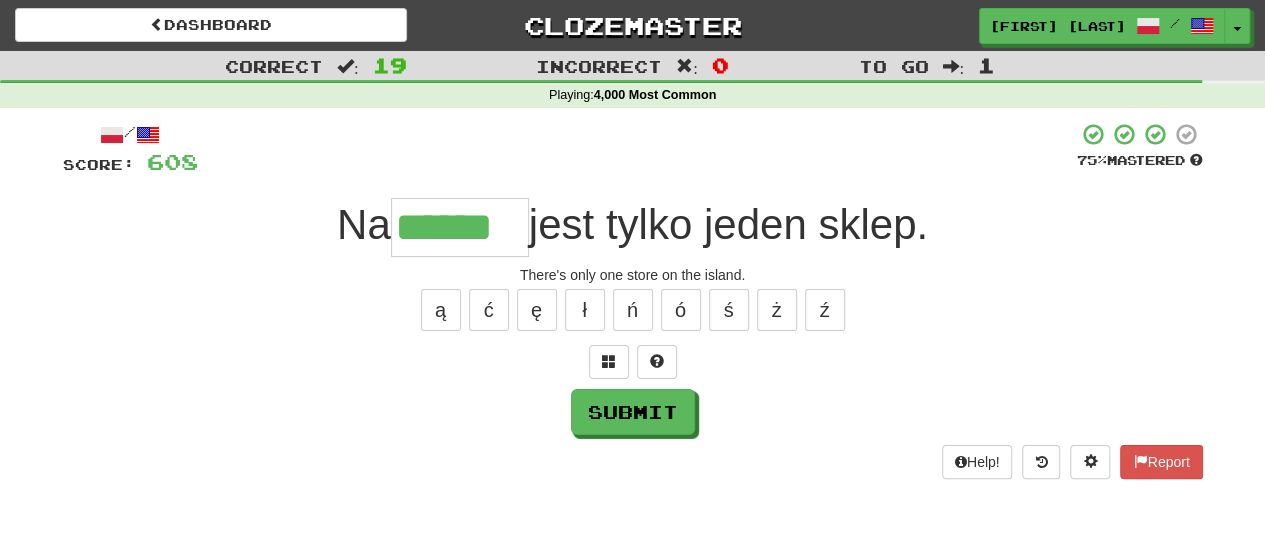 type on "******" 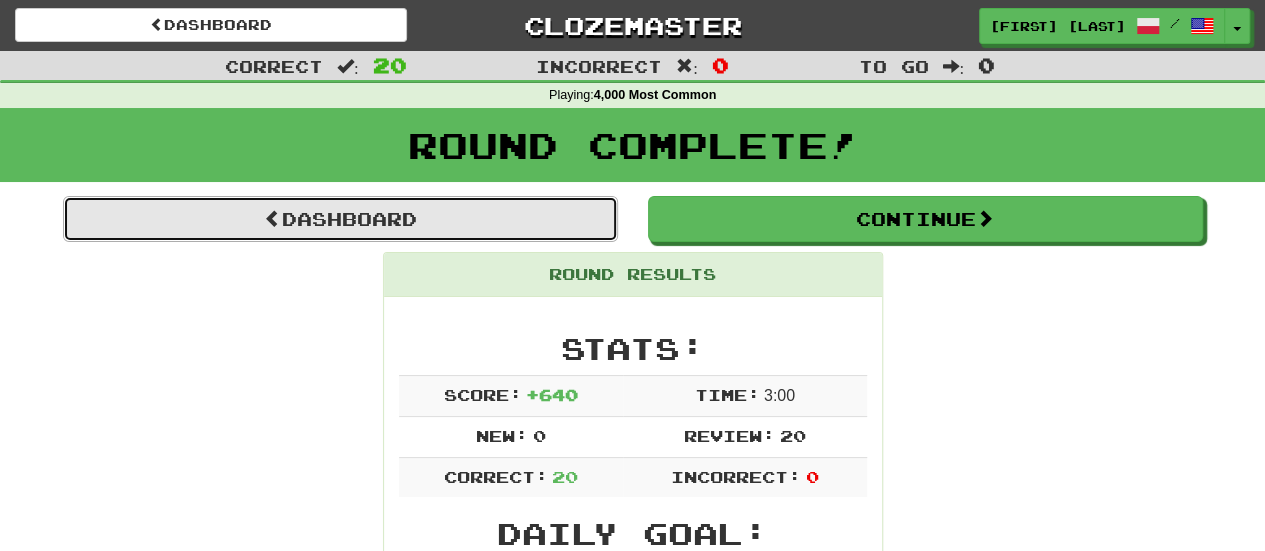 click on "Dashboard" at bounding box center [340, 219] 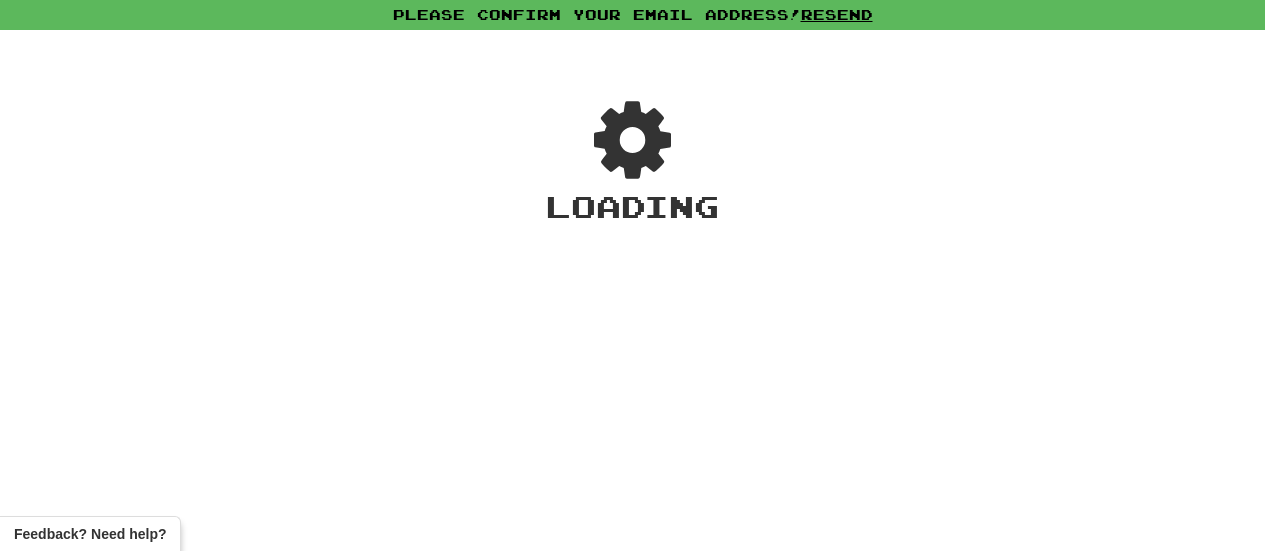 scroll, scrollTop: 0, scrollLeft: 0, axis: both 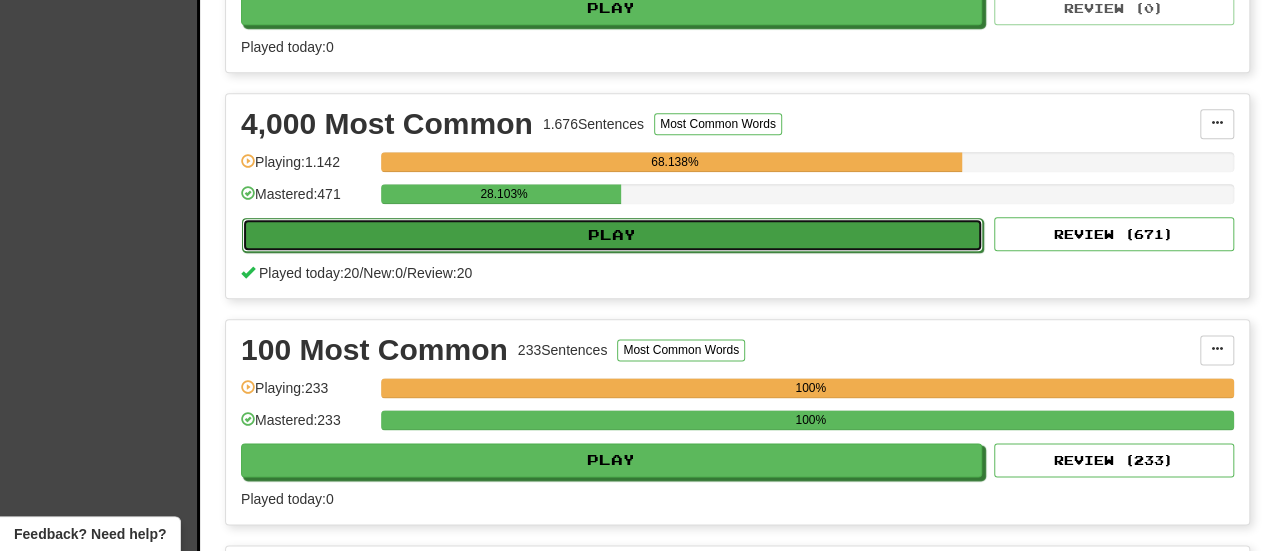 click on "Play" at bounding box center (612, 235) 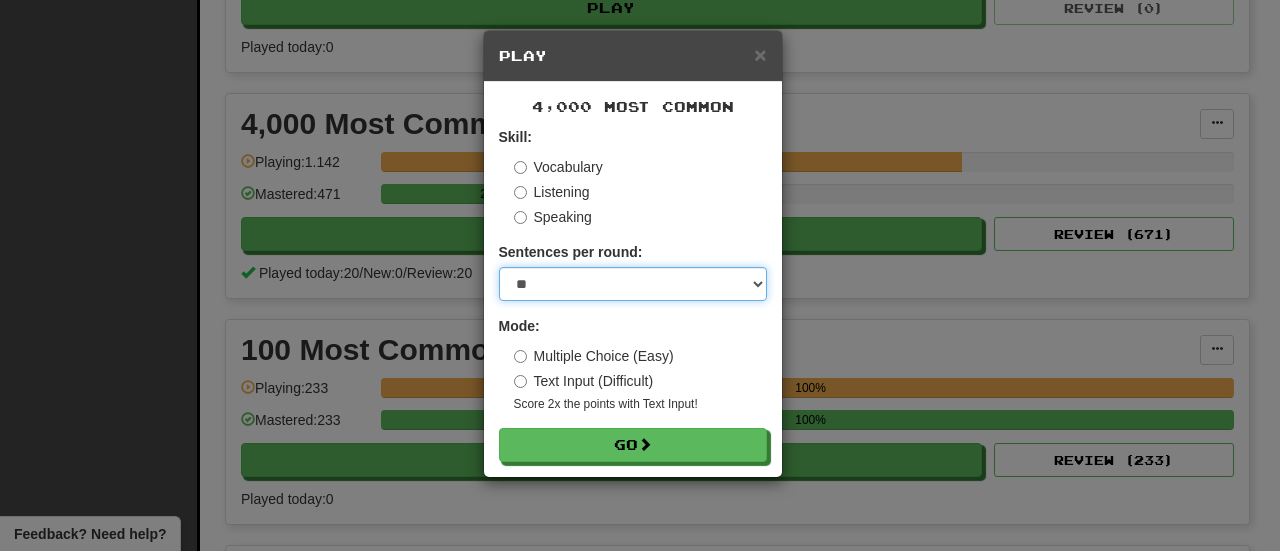 click on "* ** ** ** ** ** *** ********" at bounding box center [633, 284] 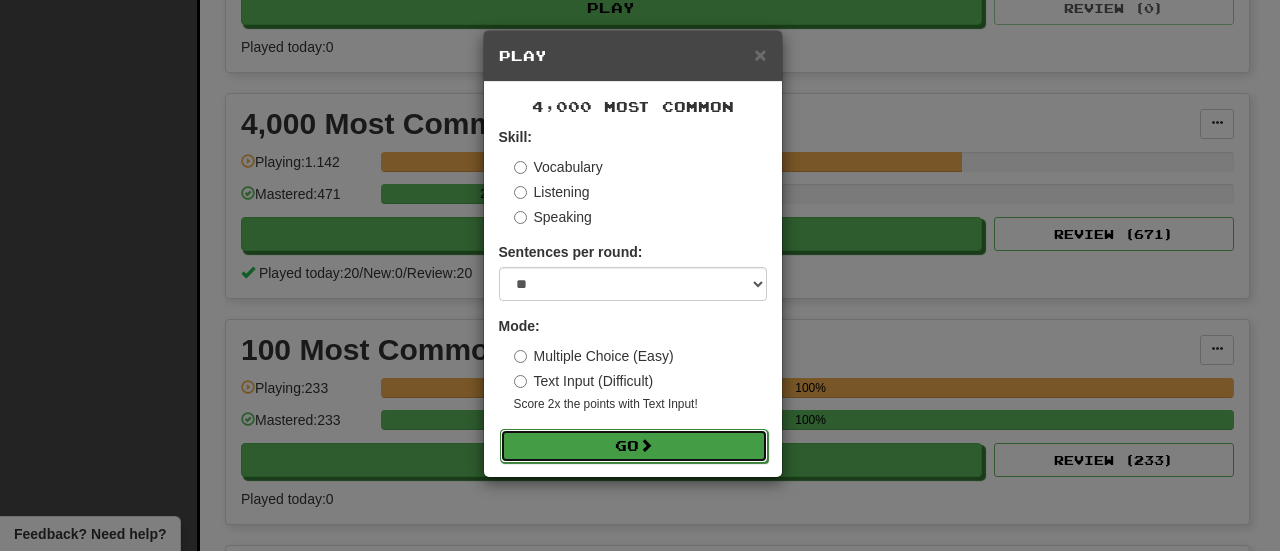 click on "Go" at bounding box center [634, 446] 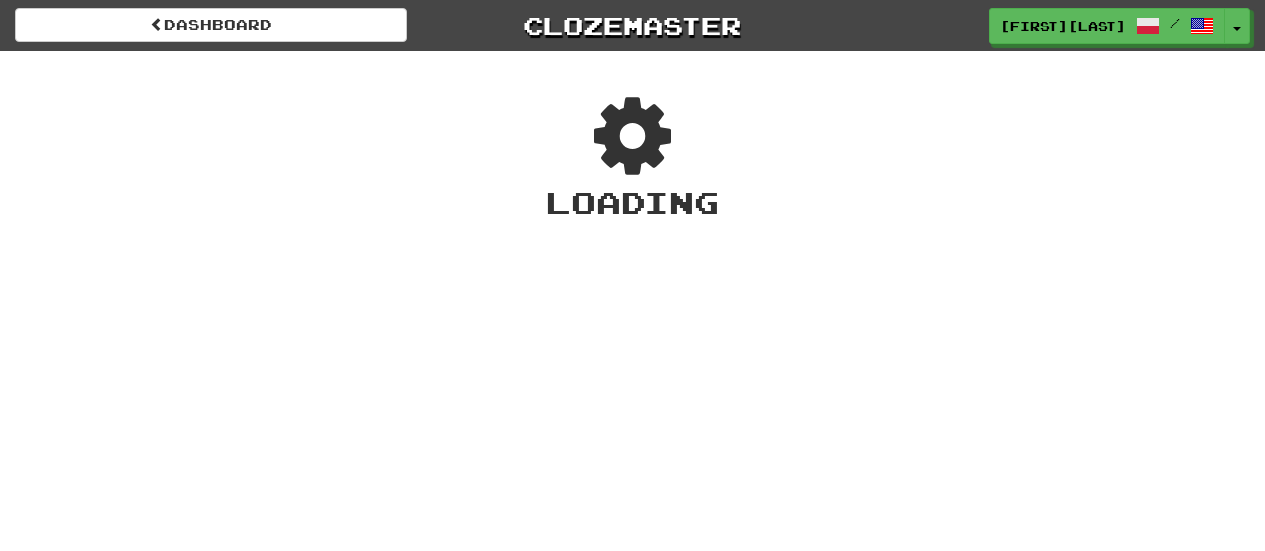 scroll, scrollTop: 0, scrollLeft: 0, axis: both 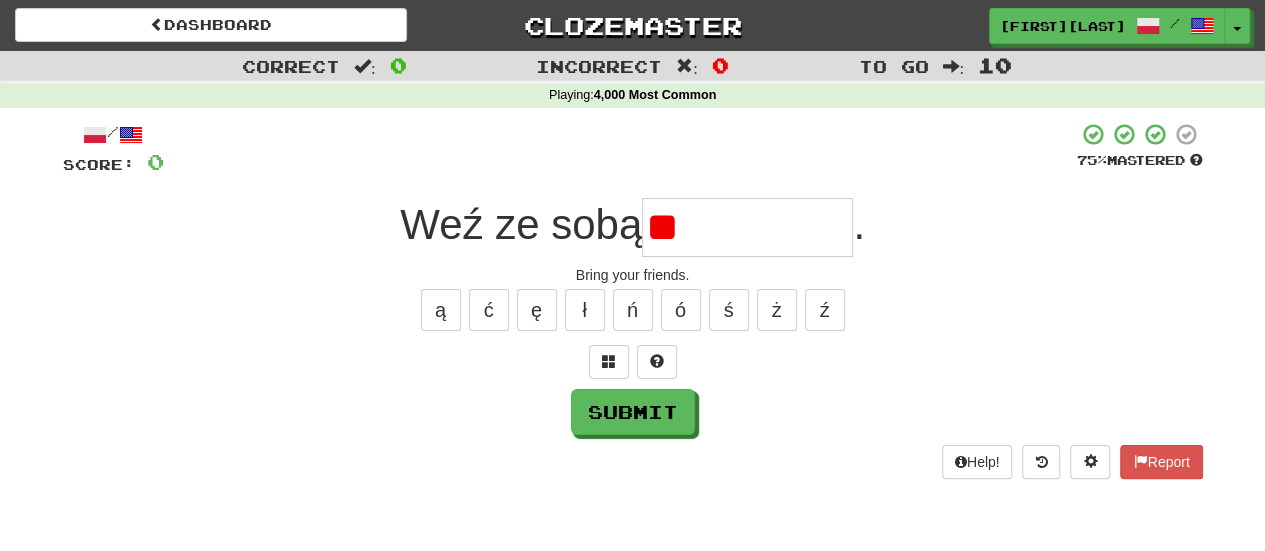 type on "*" 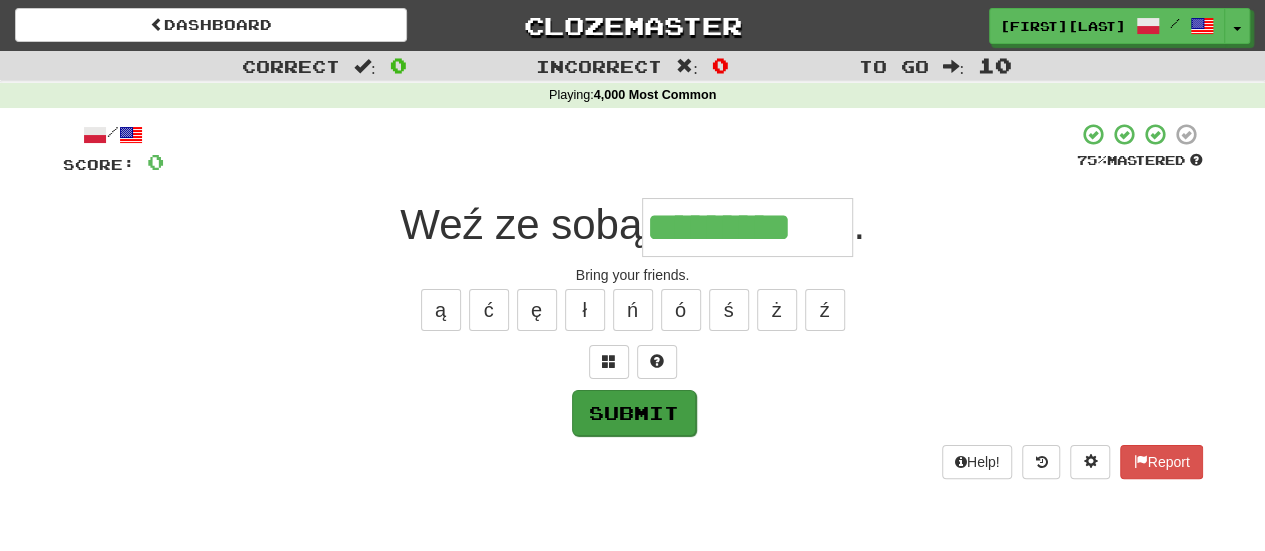 type on "*********" 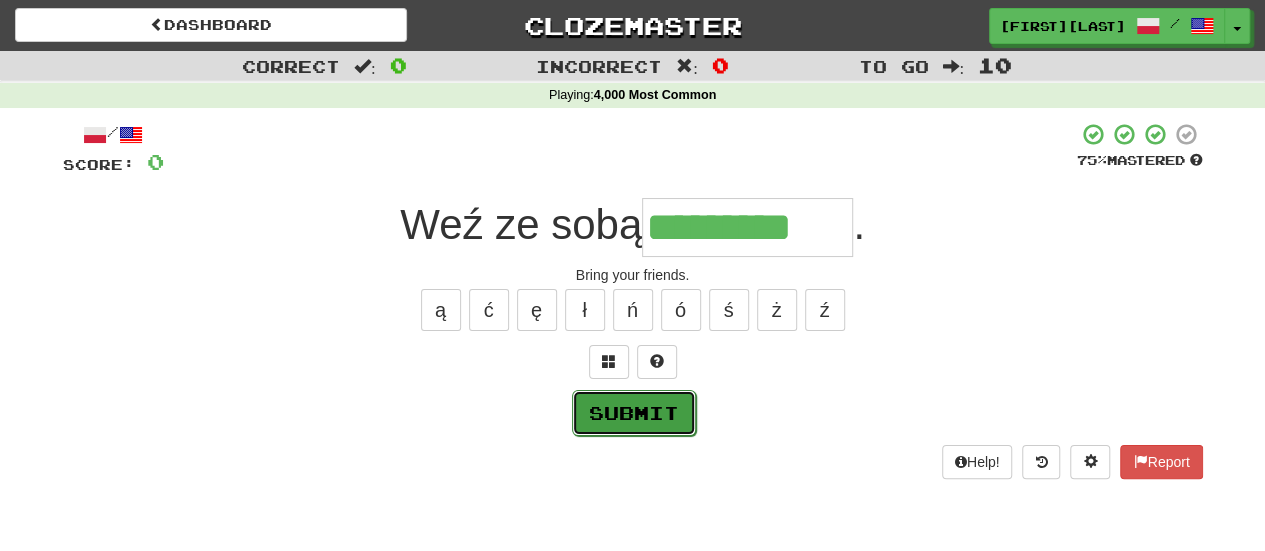 click on "Submit" at bounding box center [634, 413] 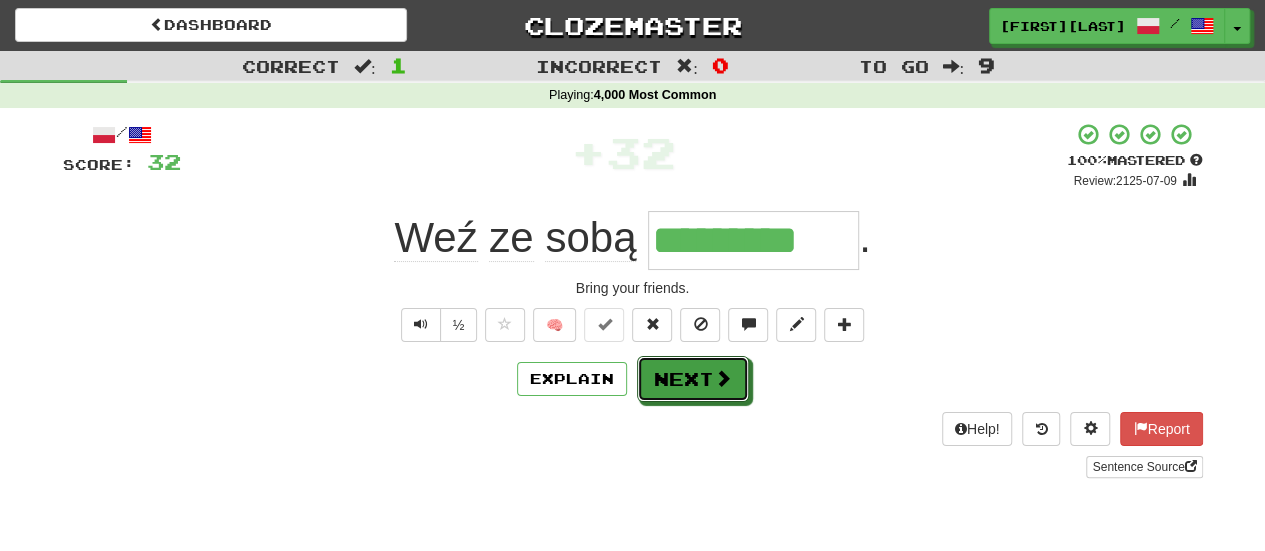 drag, startPoint x: 674, startPoint y: 393, endPoint x: 660, endPoint y: 379, distance: 19.79899 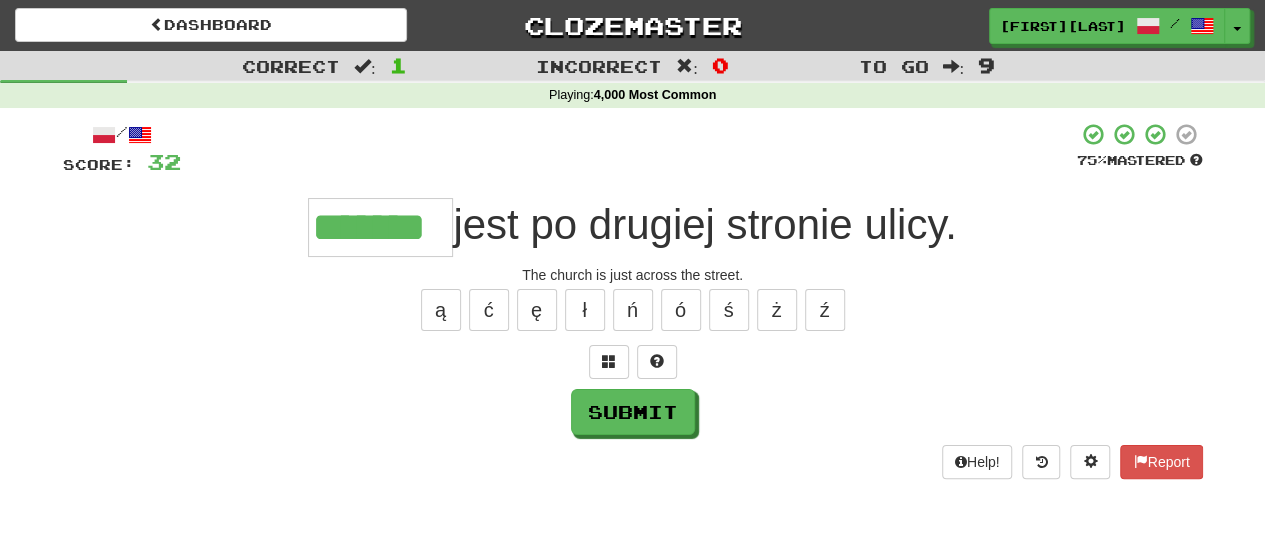 type on "*******" 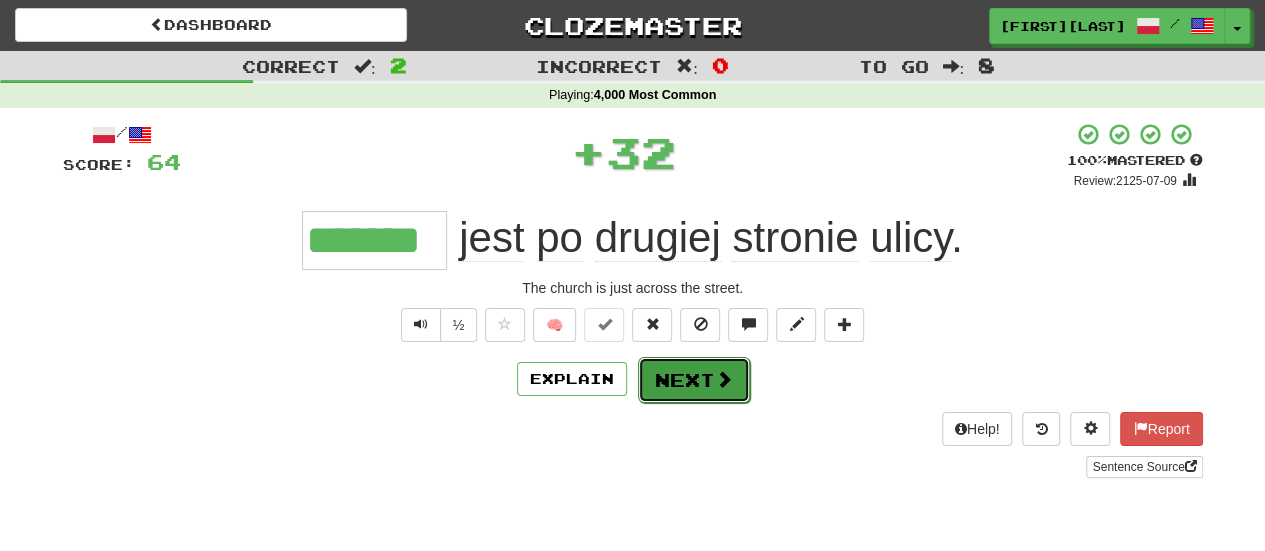 click on "Next" at bounding box center (694, 380) 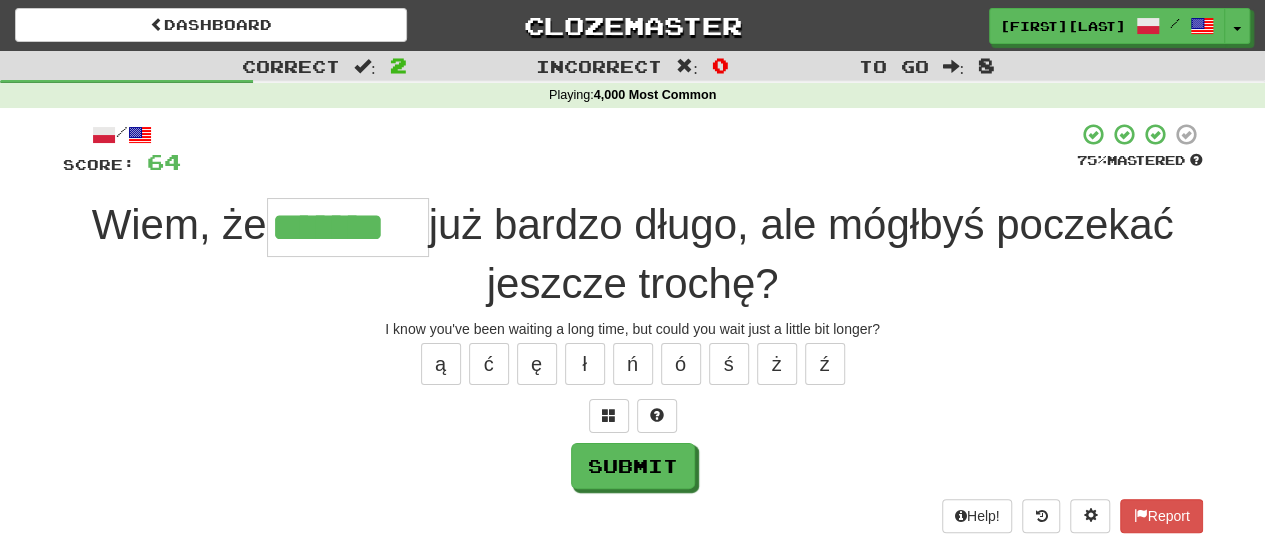 type on "*******" 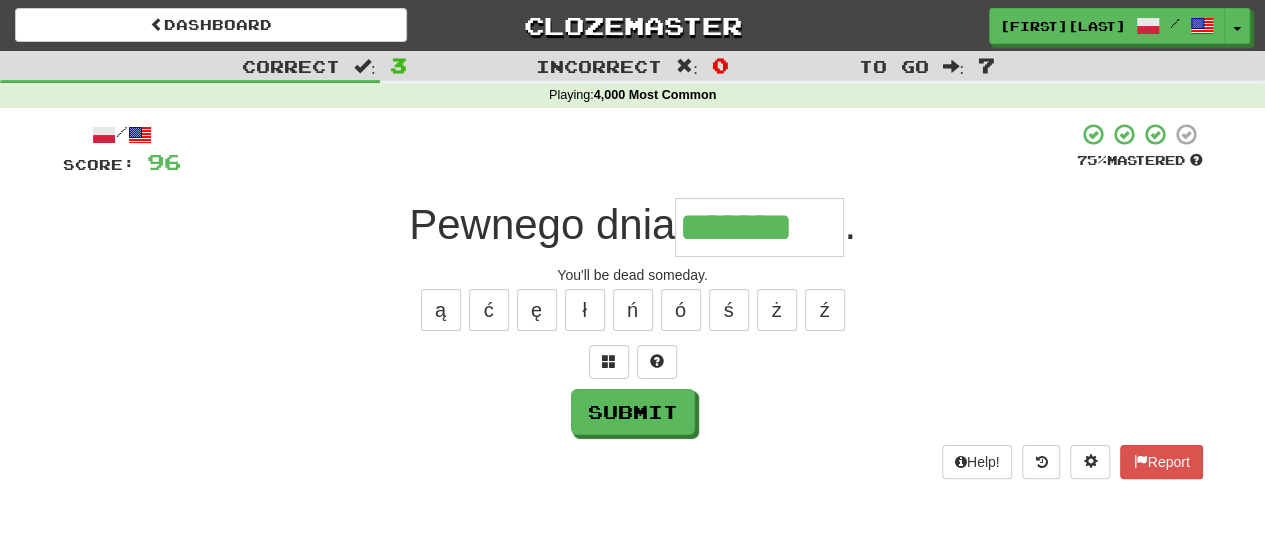 type on "*******" 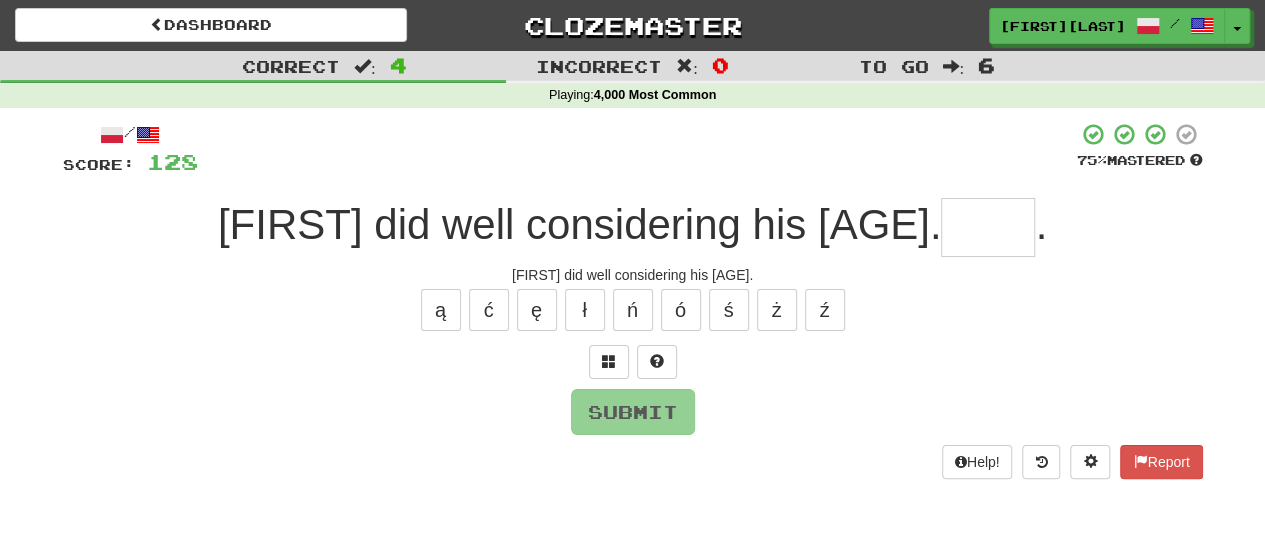 click on "[FIRST] did well considering his [AGE]." at bounding box center [580, 224] 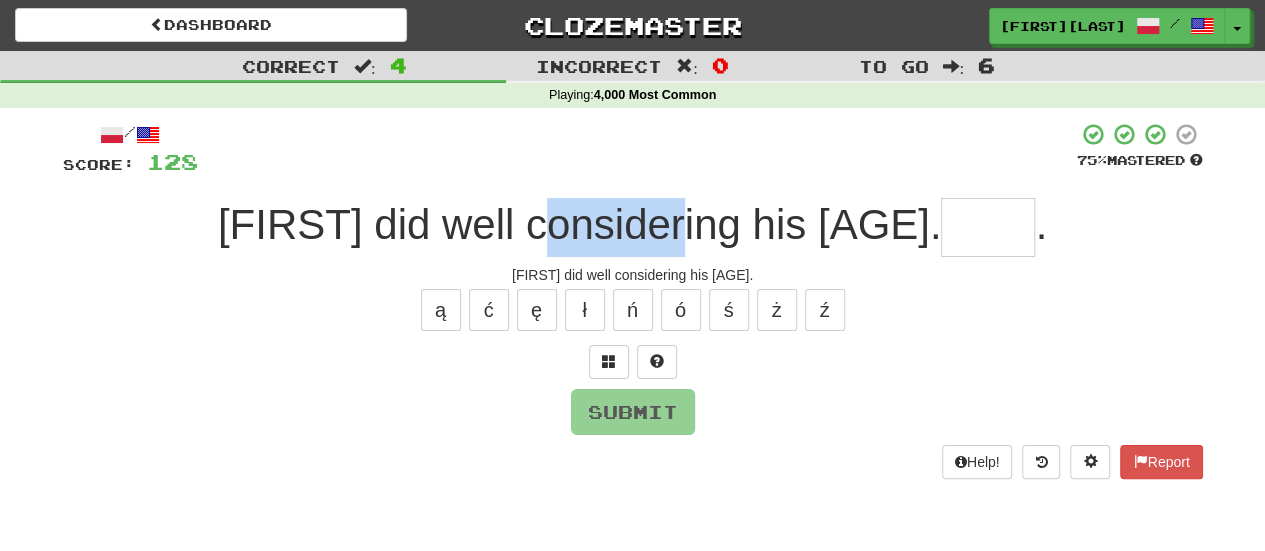 click on "[FIRST] did well considering his [AGE]." at bounding box center [580, 224] 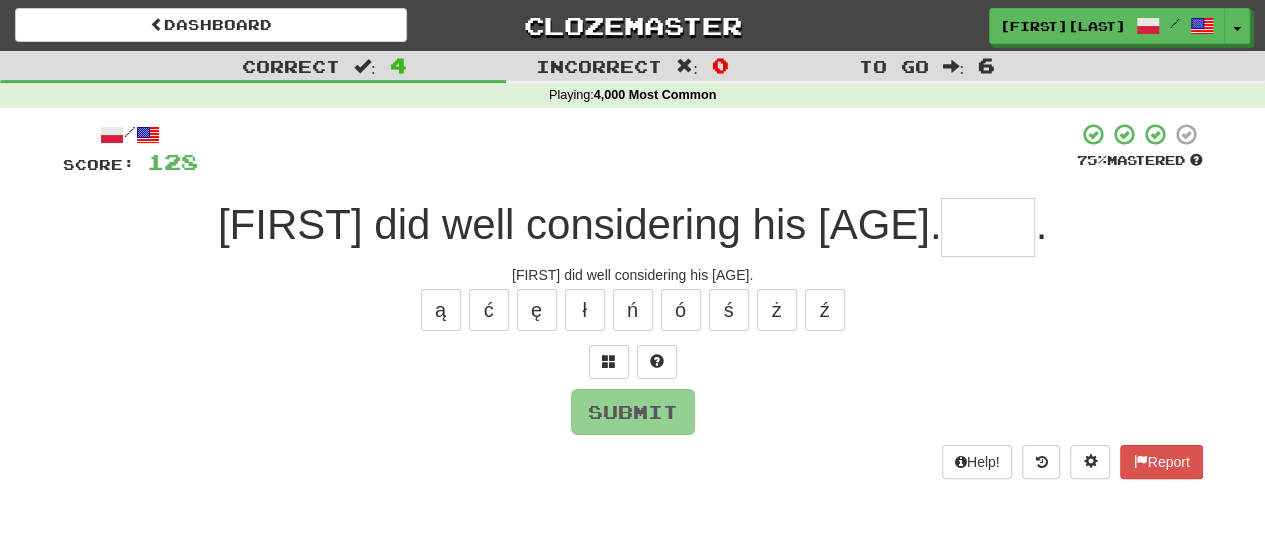 click on "Tom dobrze zrobił biorąc pod uwagę swój" at bounding box center (580, 224) 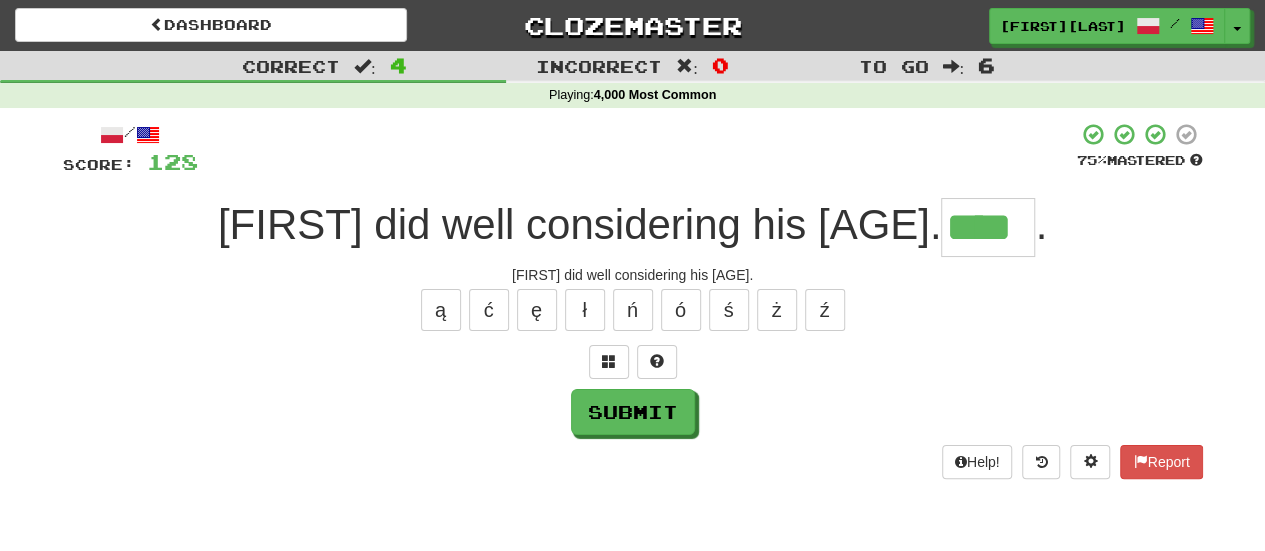 type on "****" 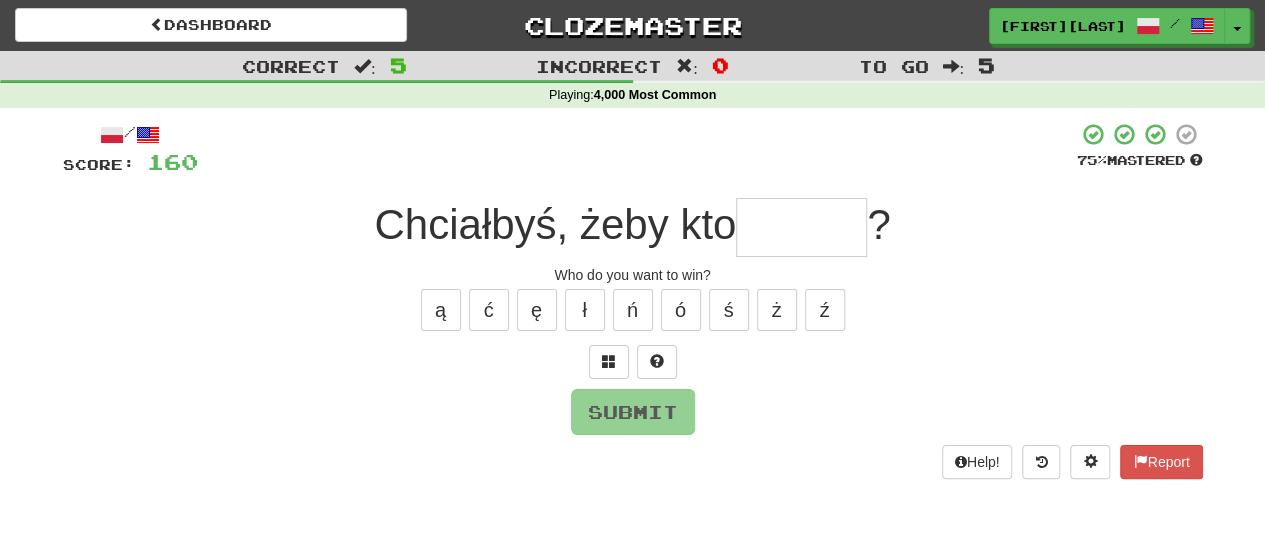 type on "*" 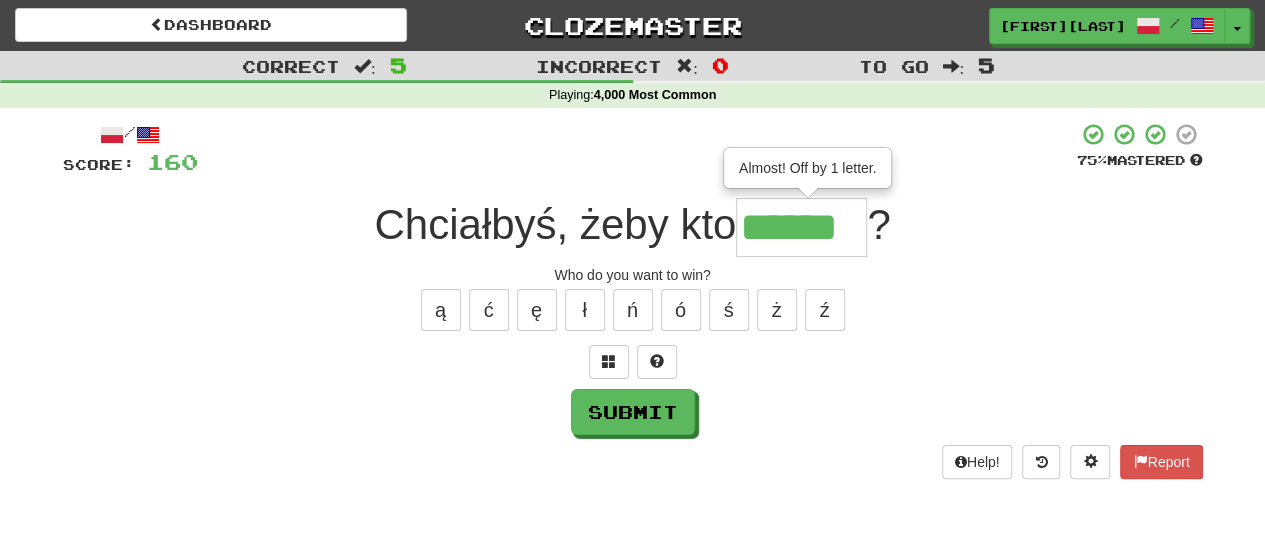 type on "******" 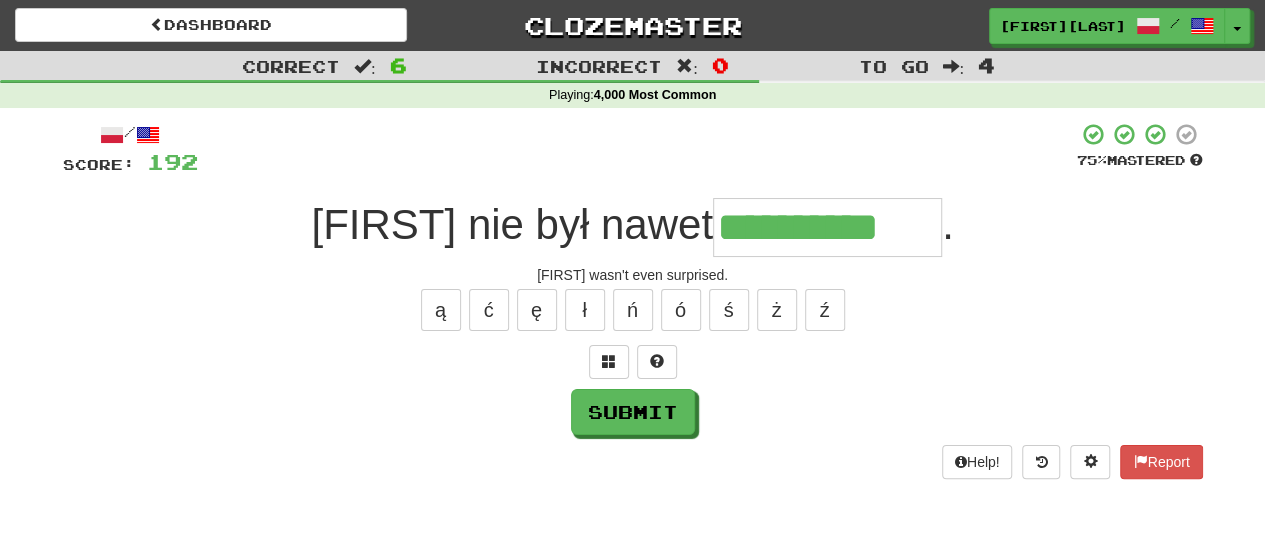 type on "**********" 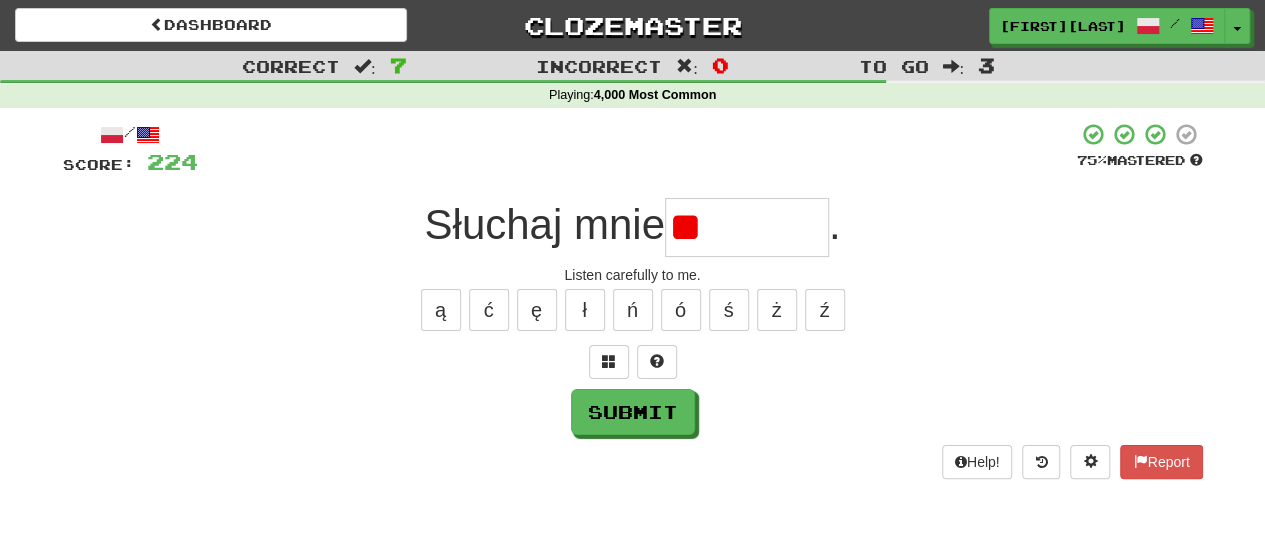type on "*" 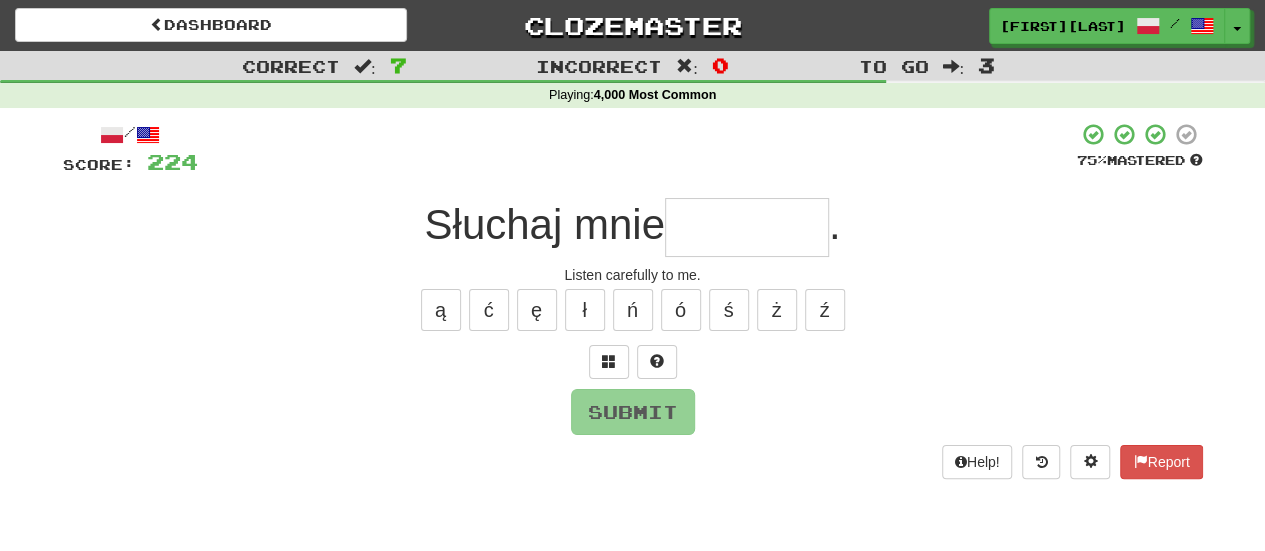 type on "*" 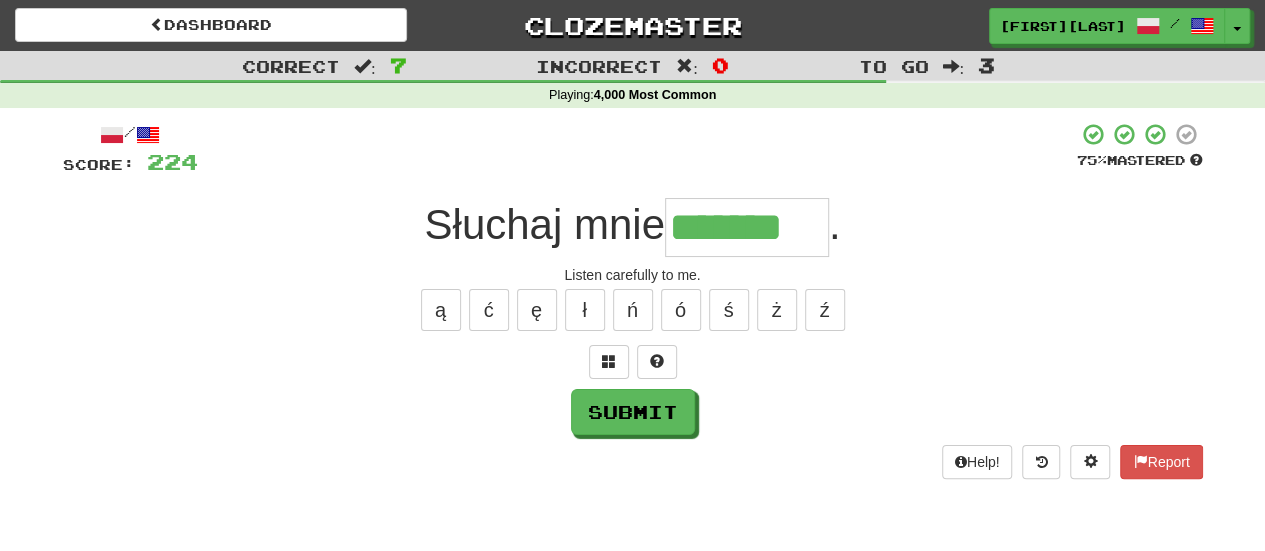 type on "*******" 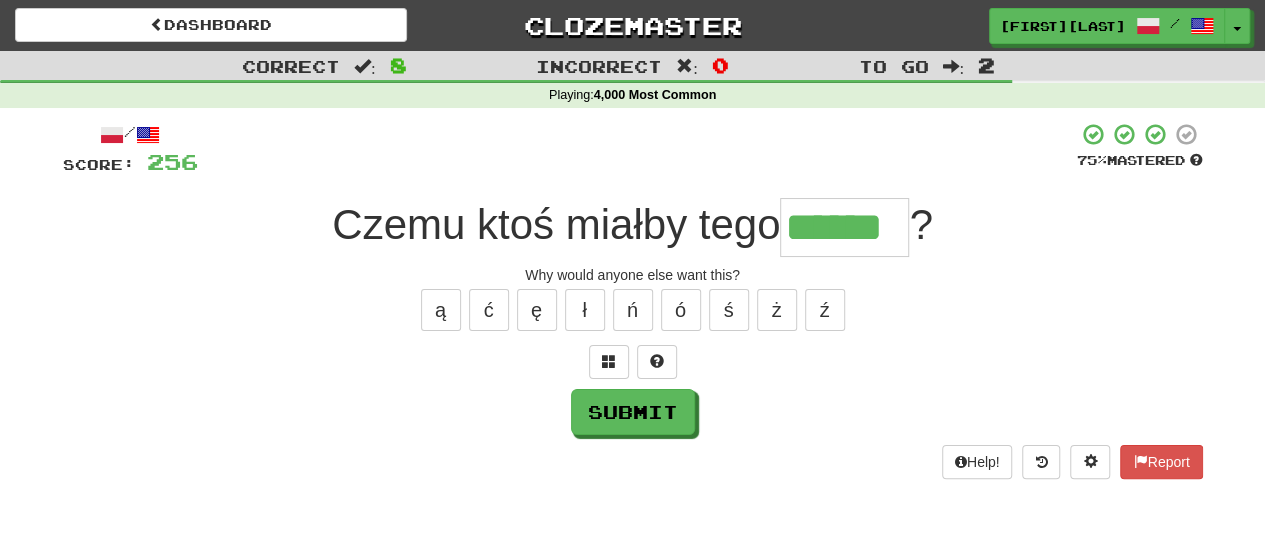 type on "******" 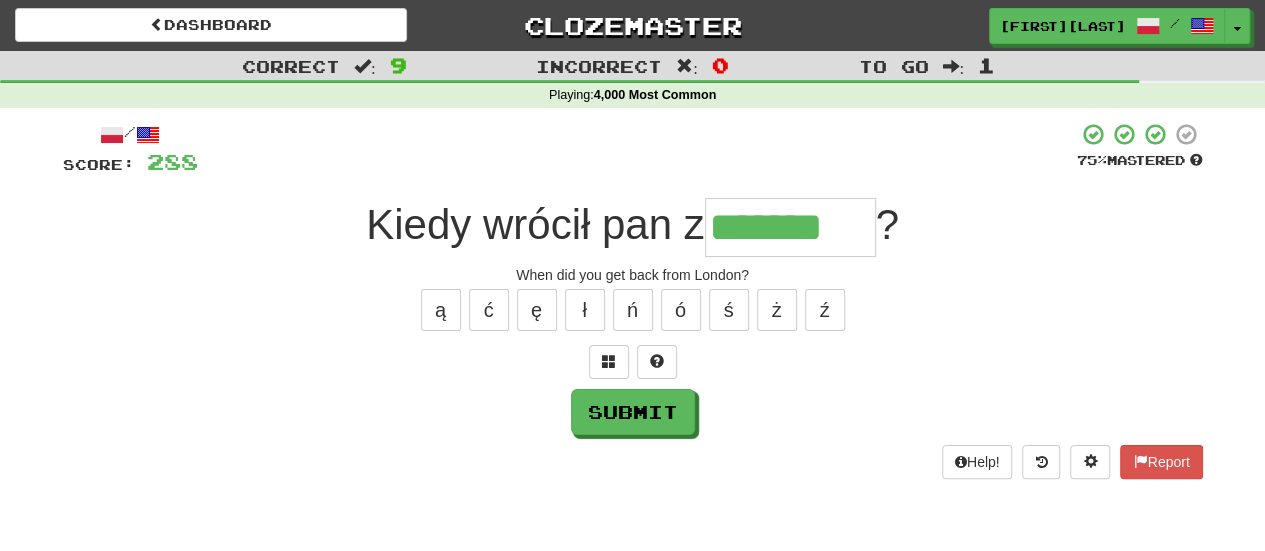 type on "*******" 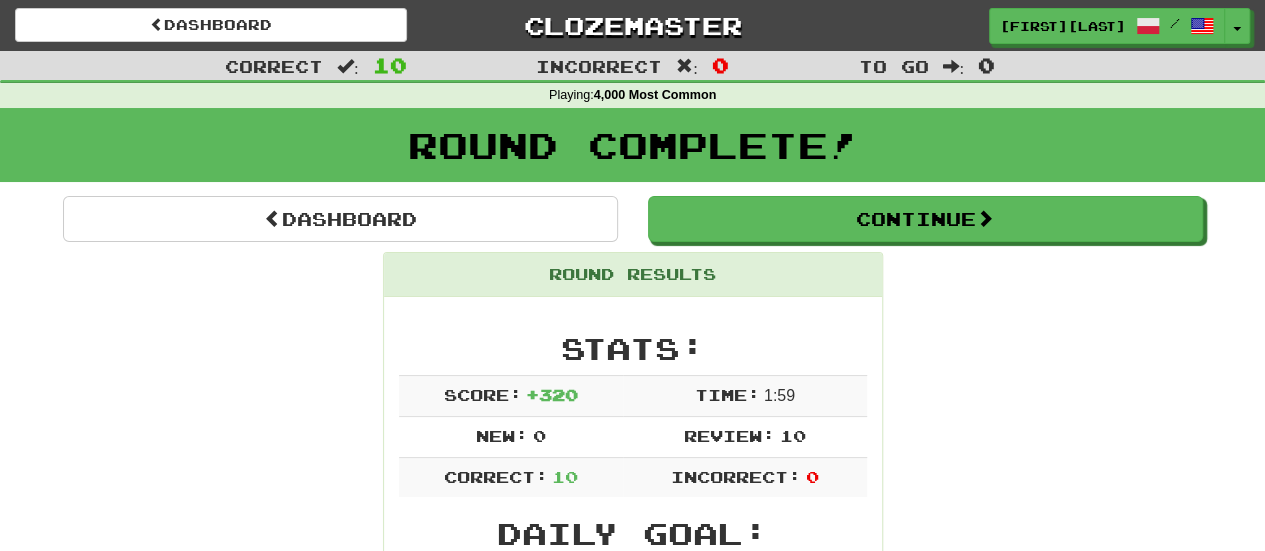 click on "Dashboard Continue  Round Results Stats: Score:   + 320 Time:   1 : 59 New:   0 Review:   10 Correct:   10 Incorrect:   0 Daily Goal: Points:   960  /  200  🎉 Time remaining: 8   Hours Progress: 4,000 Most Common Playing:  1.142  /  1.676 68.138% Mastered:  481  /  1.676 + 10 28.103% 28.699% Ready for Review:  661  /  Level:  141 20.259  points to level  142  - keep going! Ranked:  150 th  this week Sentences:  Report Weź ze sobą  znajomych . Bring your friends.  Report Kościół  jest po drugiej stronie ulicy. The church is just across the street.  Report Wiem, że  czekasz  już bardzo długo, ale mógłbyś poczekać jeszcze trochę? I know you've been waiting a long time, but could you wait just a little bit longer?  Report Pewnego dnia  umrzesz . You'll be dead someday.  Report Tom dobrze zrobił biorąc pod uwagę swój  wiek . Tom did well considering his age.  Report Chciałbyś, żeby kto  wygrał ? Who do you want to win?  Report Tom nie był nawet  zaskoczony . Tom wasn't even surprised. . ?" at bounding box center [633, 1211] 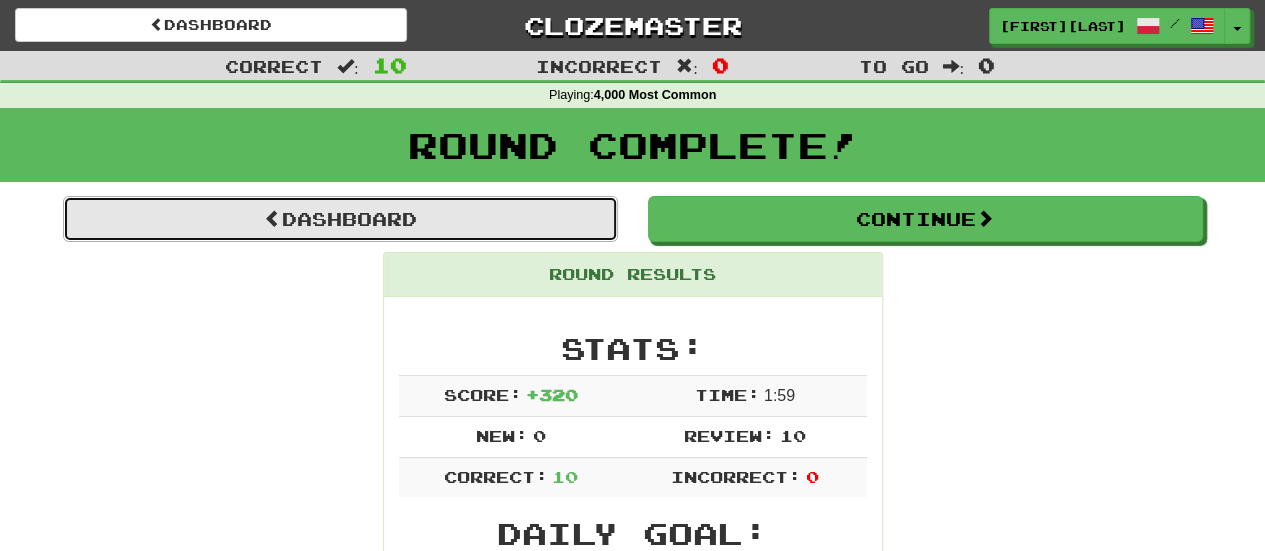 click on "Dashboard" at bounding box center (340, 219) 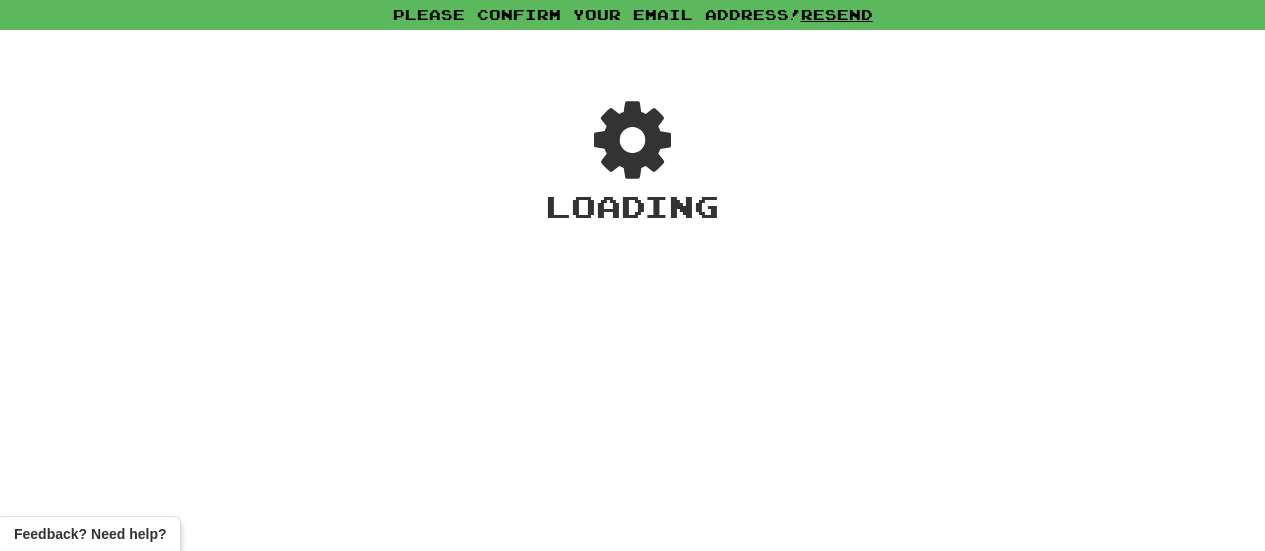 scroll, scrollTop: 0, scrollLeft: 0, axis: both 